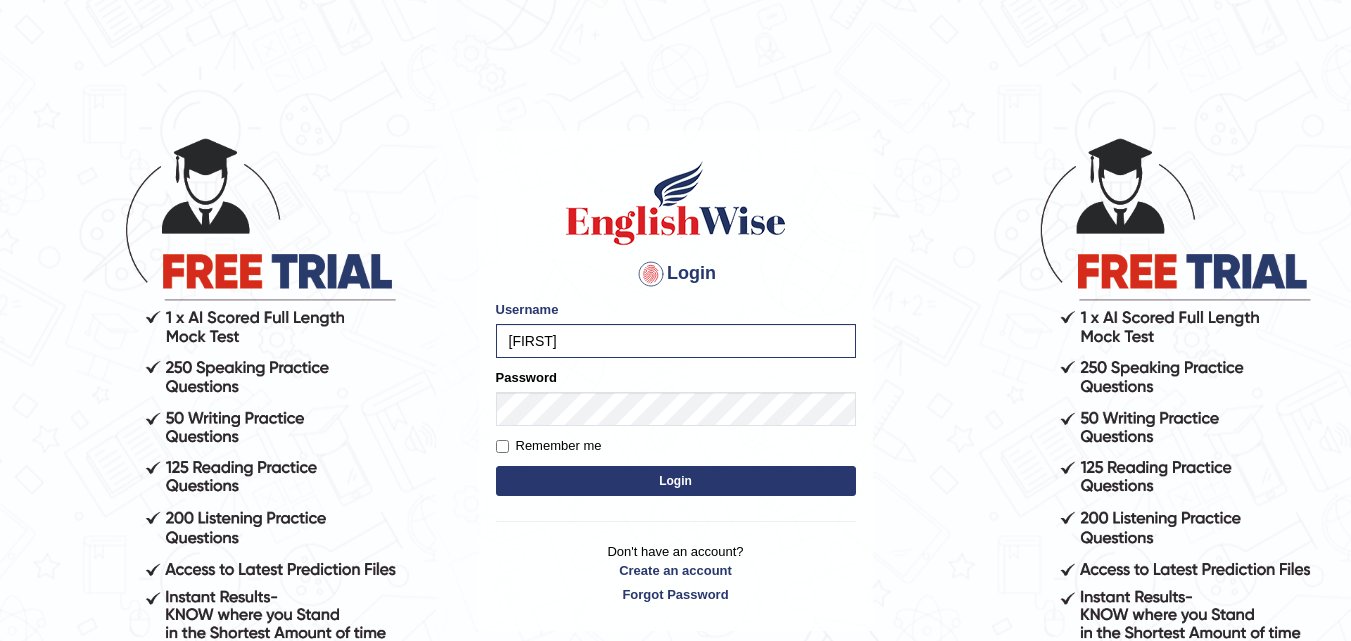 scroll, scrollTop: 0, scrollLeft: 0, axis: both 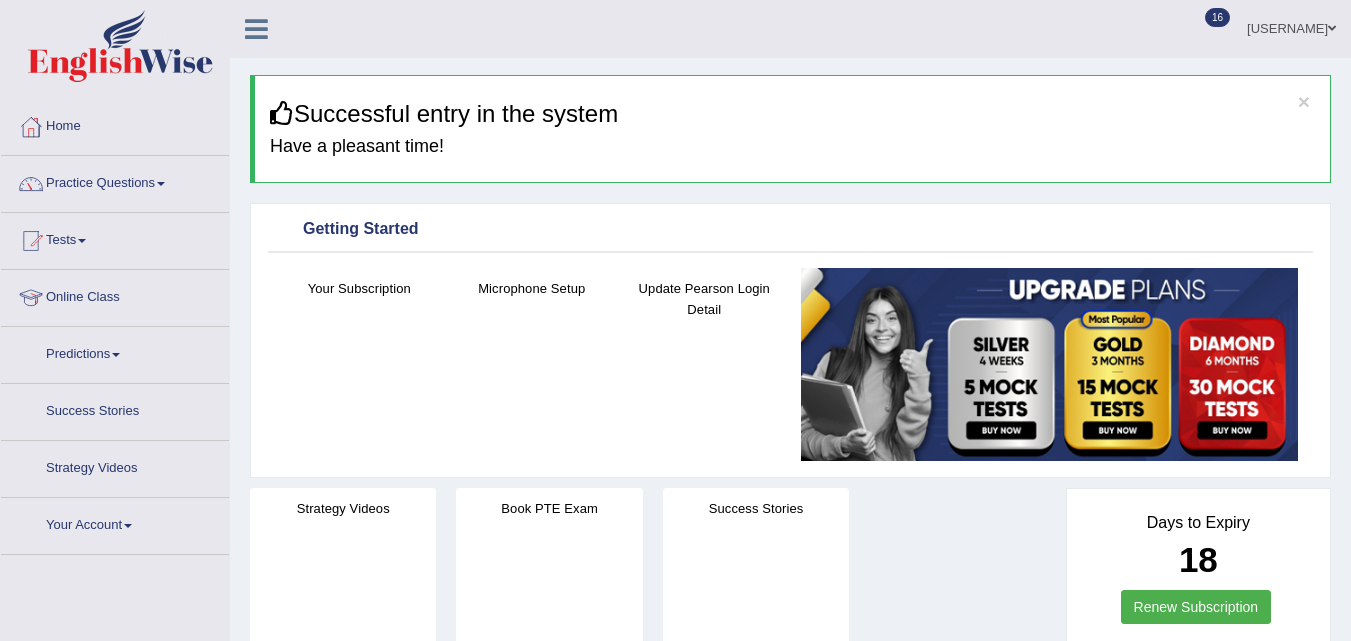 click on "Tests" at bounding box center (115, 238) 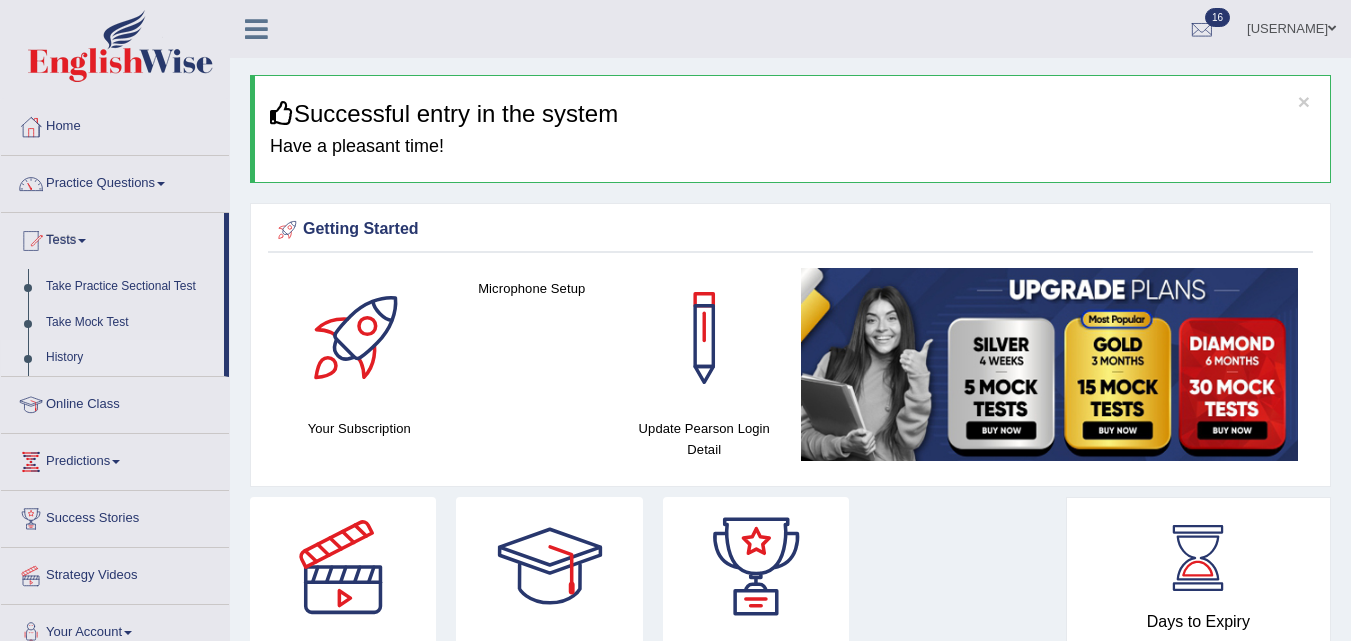 click on "History" at bounding box center (130, 358) 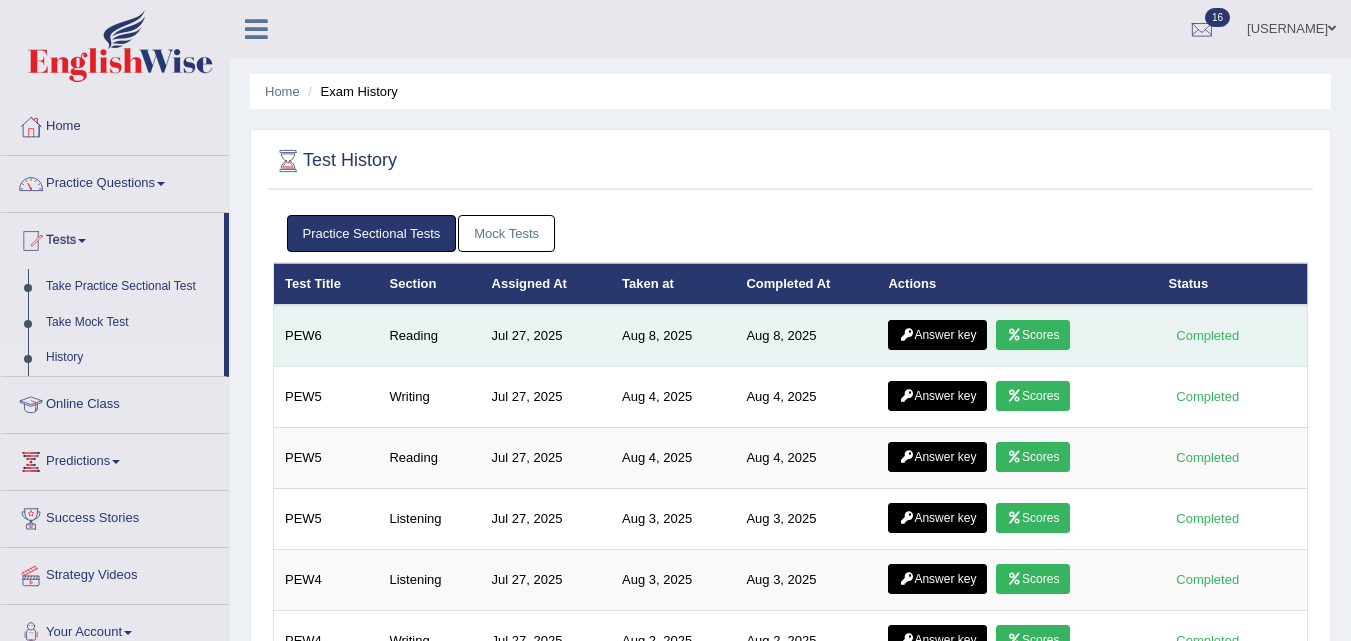 scroll, scrollTop: 0, scrollLeft: 0, axis: both 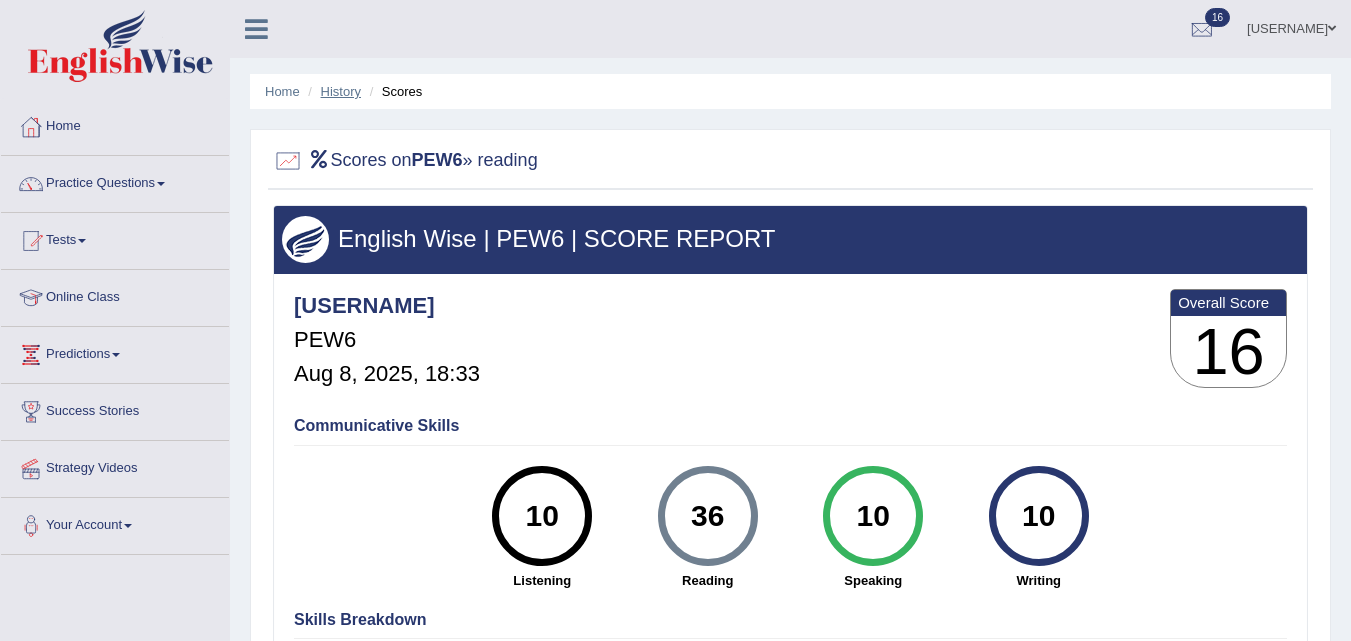 click on "History" at bounding box center (341, 91) 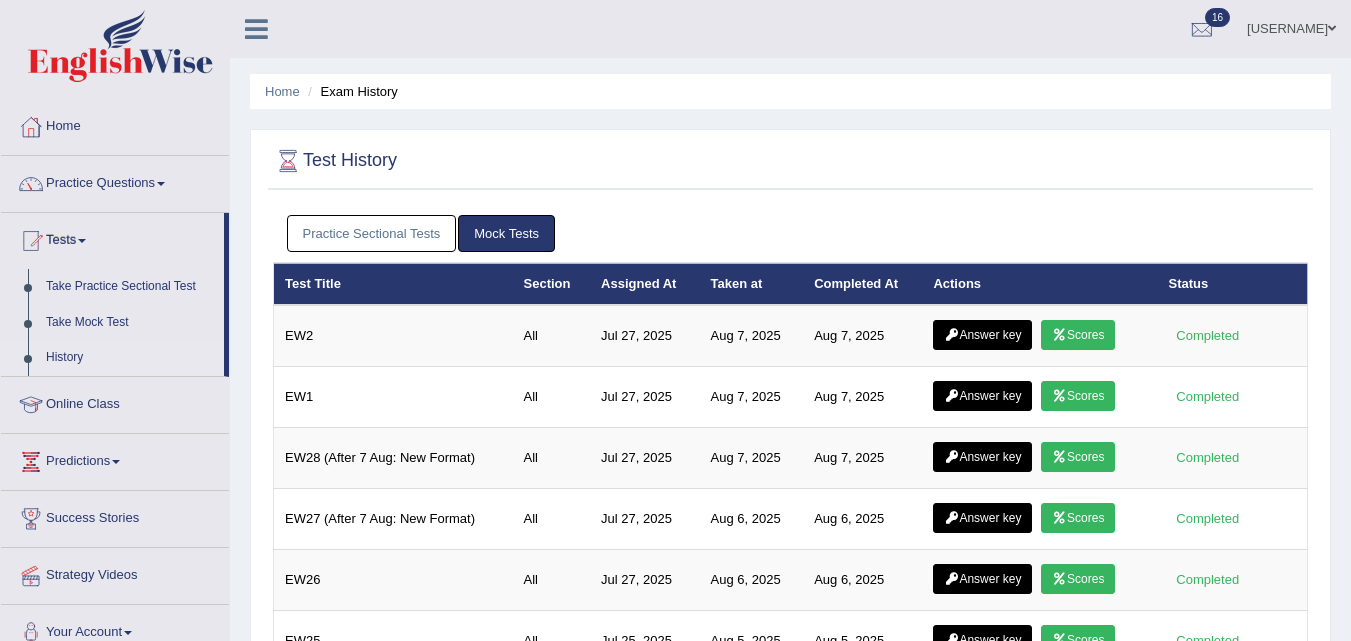 click on "Practice Sectional Tests" at bounding box center [372, 233] 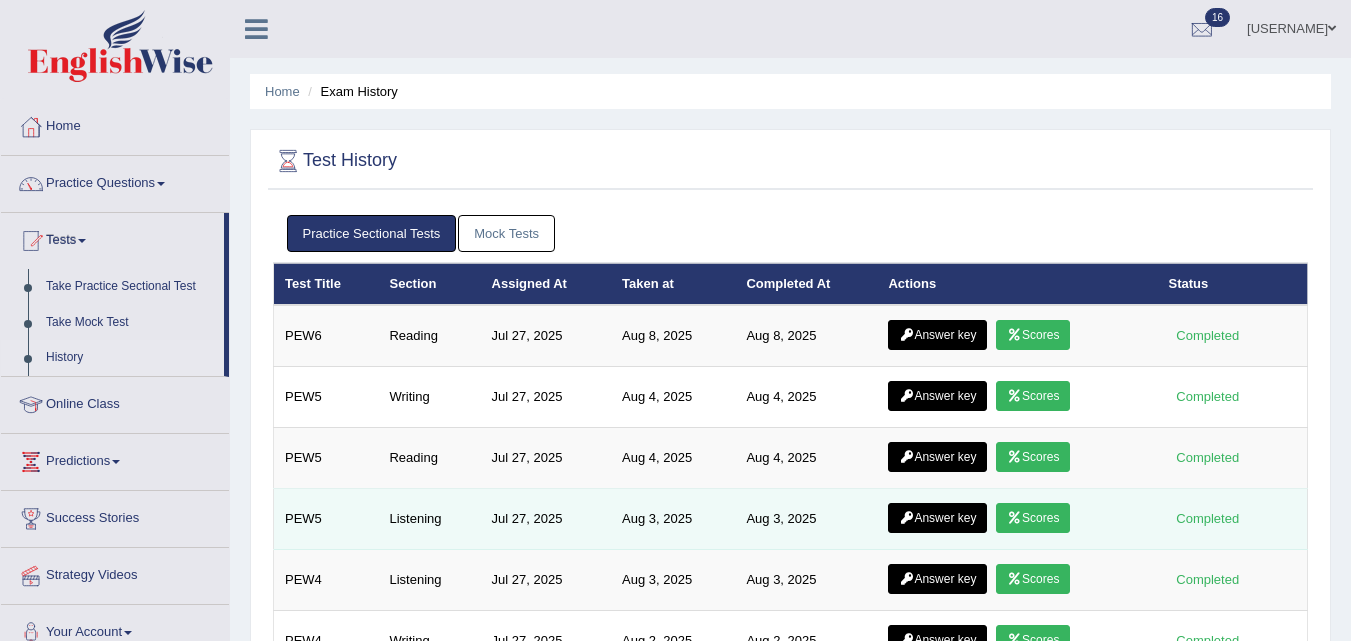 click on "Scores" at bounding box center (1033, 518) 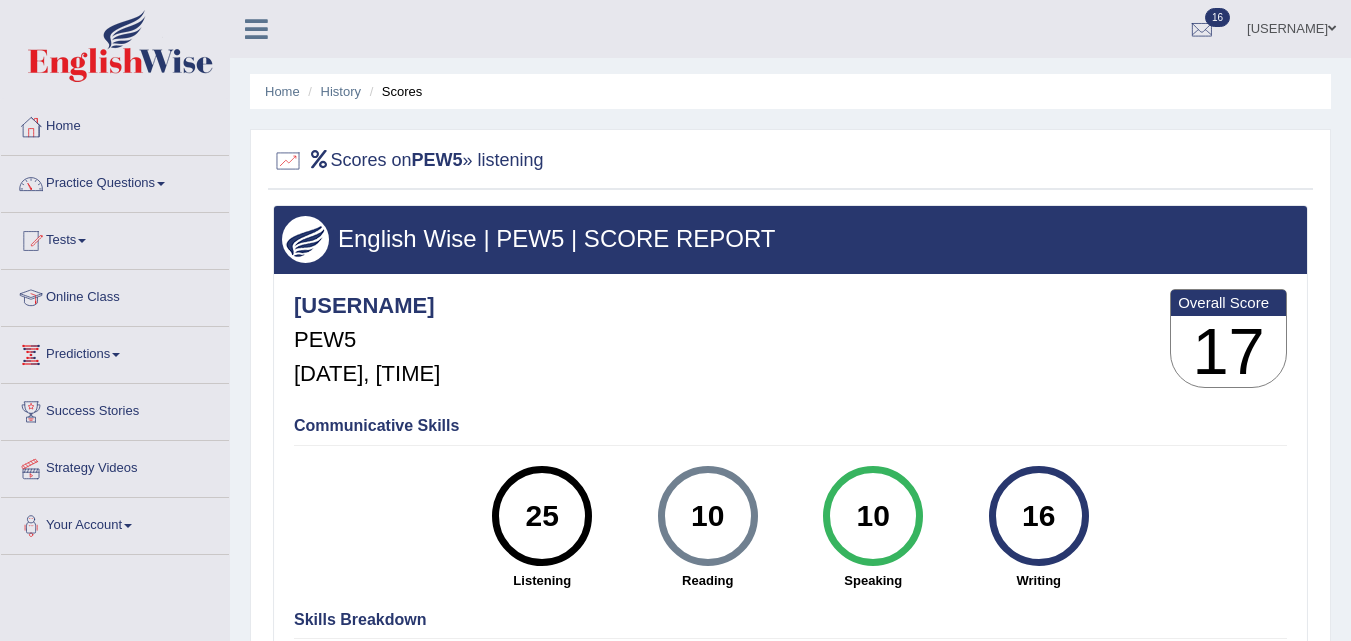 scroll, scrollTop: 0, scrollLeft: 0, axis: both 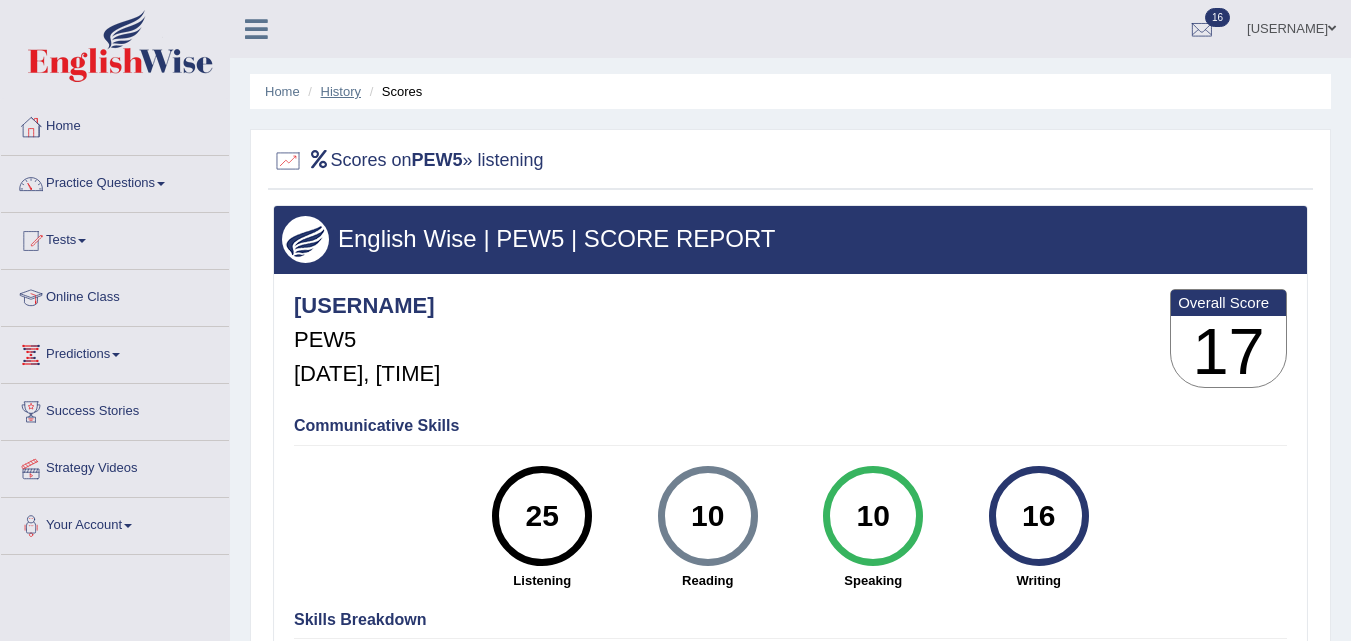 click on "History" at bounding box center (341, 91) 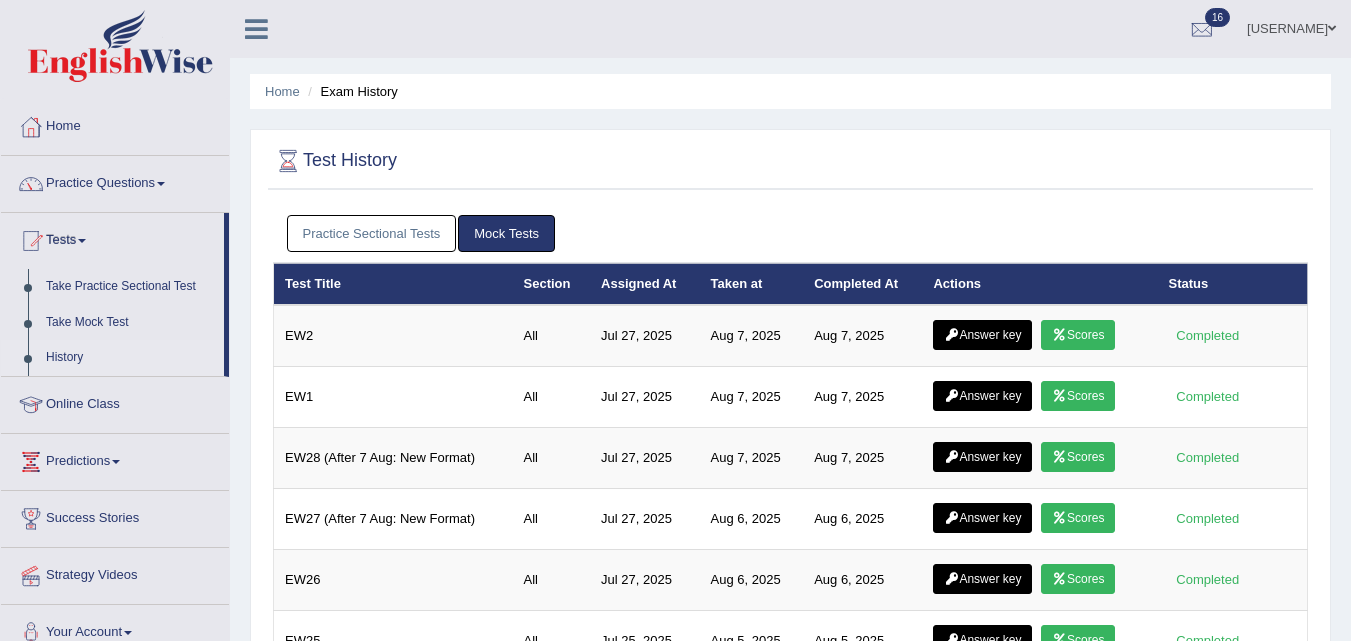scroll, scrollTop: 0, scrollLeft: 0, axis: both 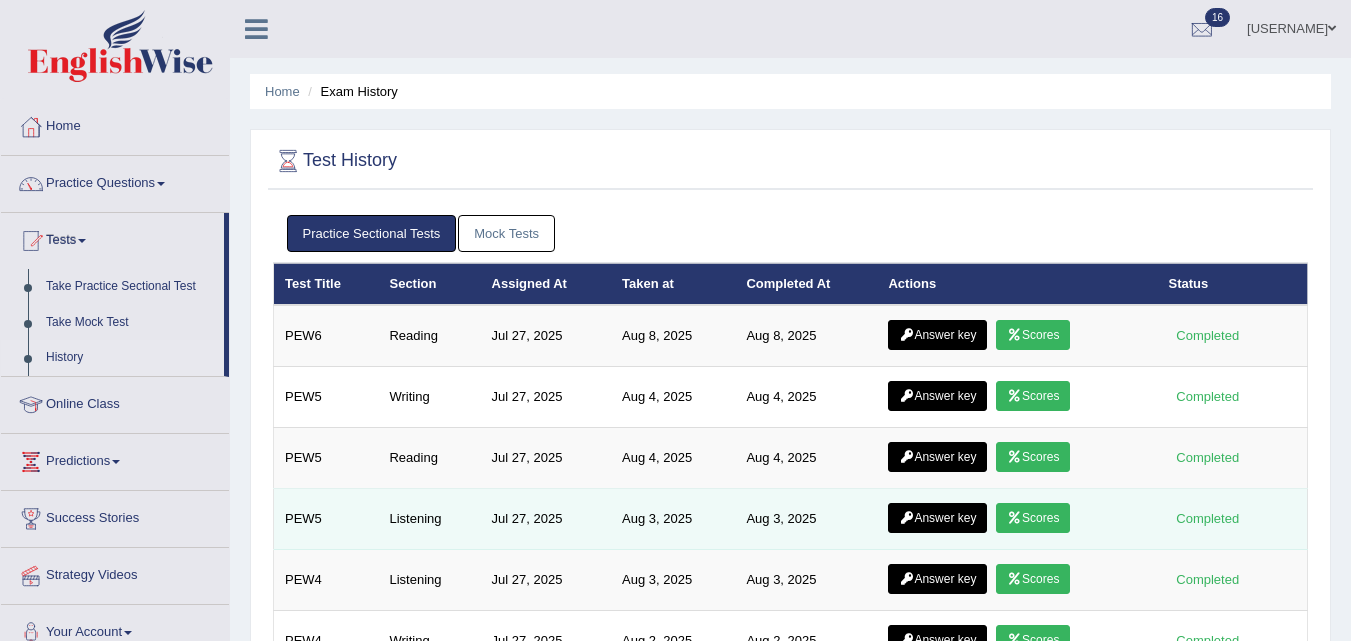 click on "Answer key" at bounding box center (937, 518) 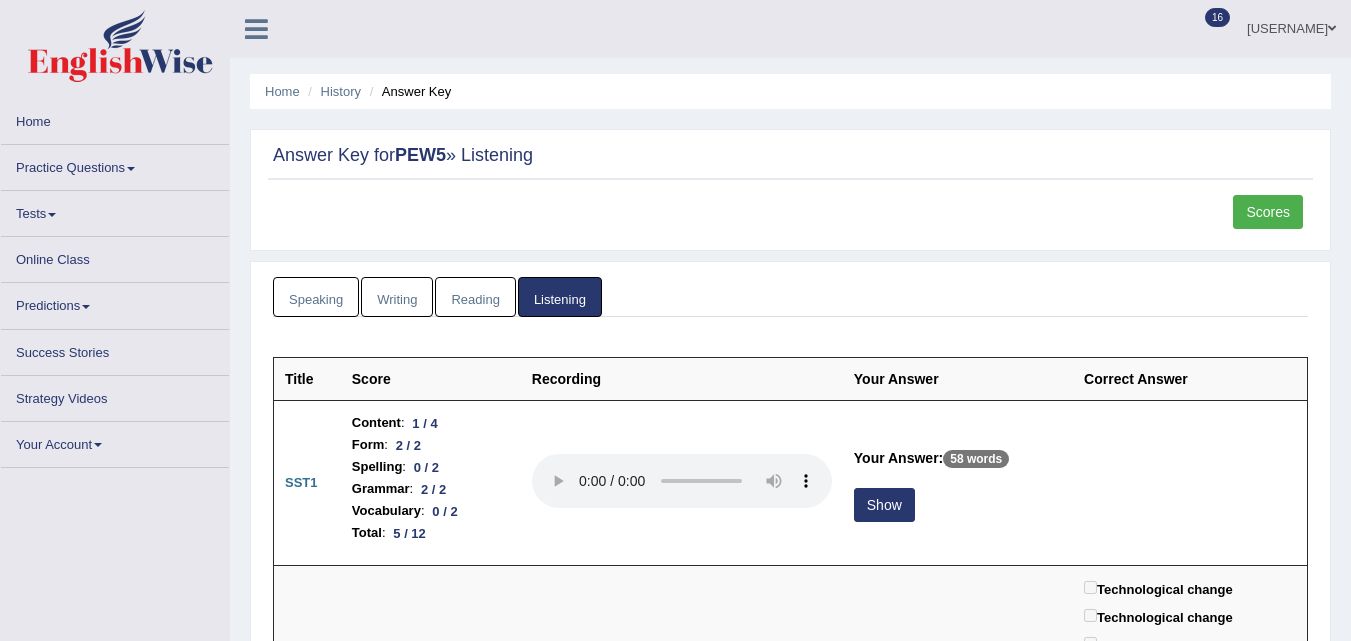 scroll, scrollTop: 0, scrollLeft: 0, axis: both 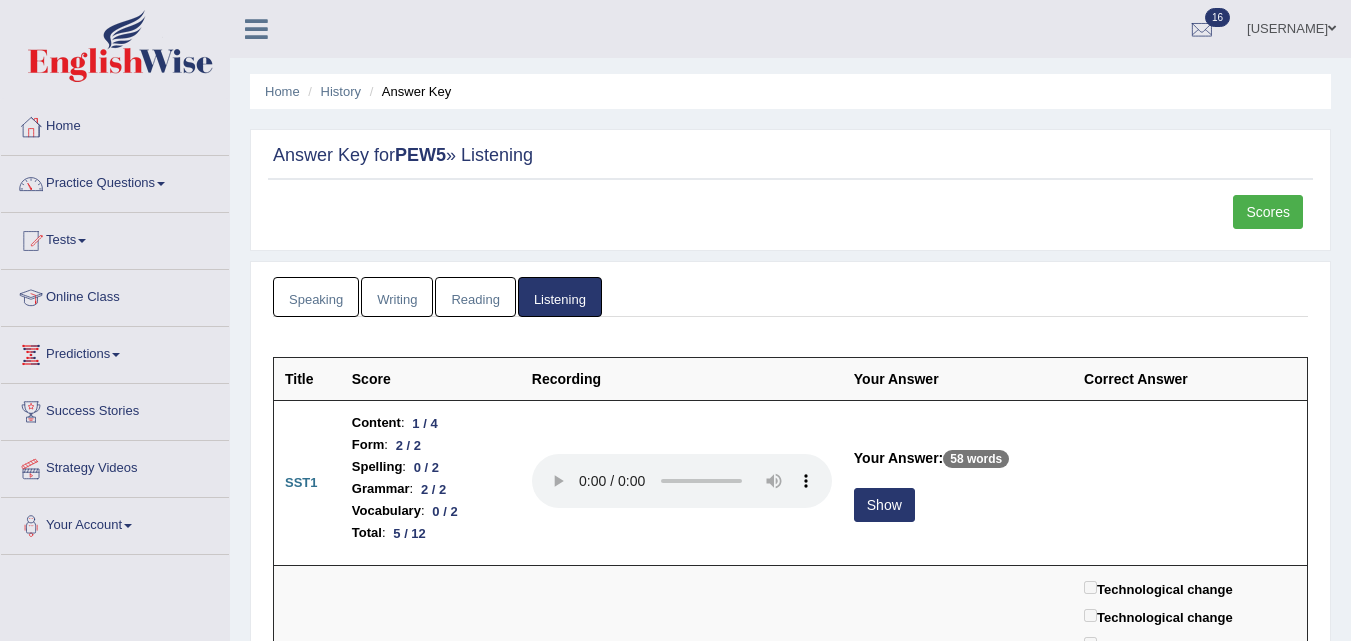 click on "Scores" at bounding box center (1268, 212) 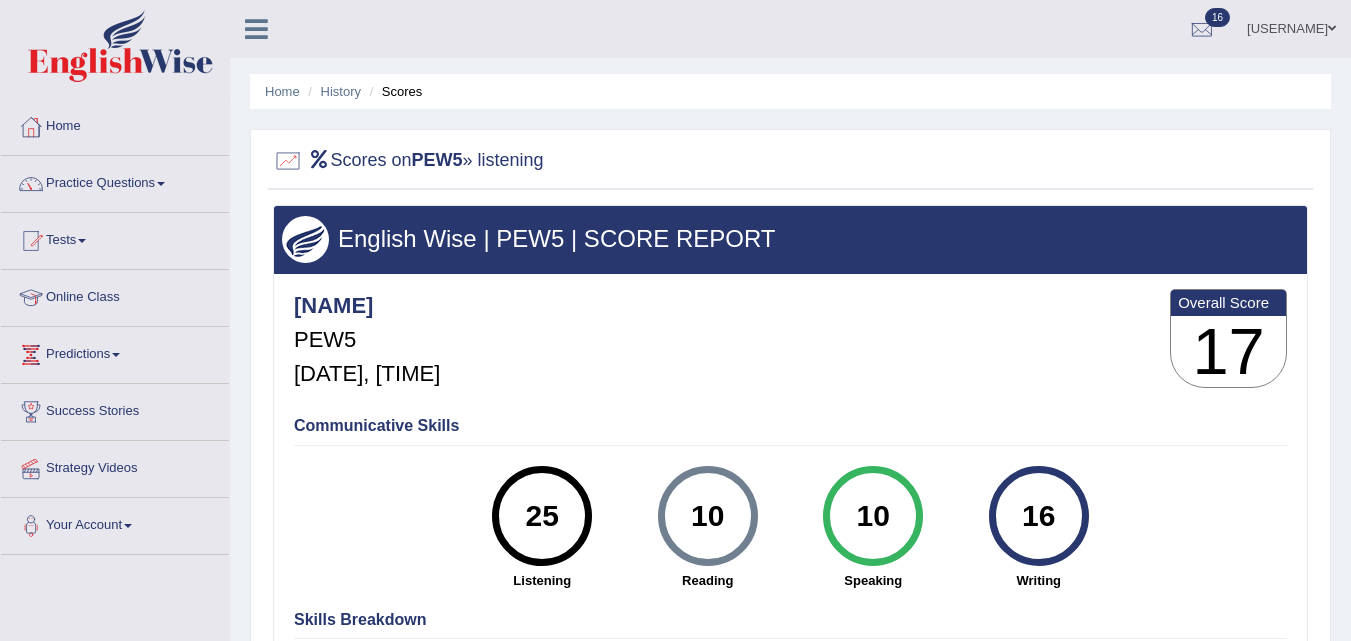scroll, scrollTop: 0, scrollLeft: 0, axis: both 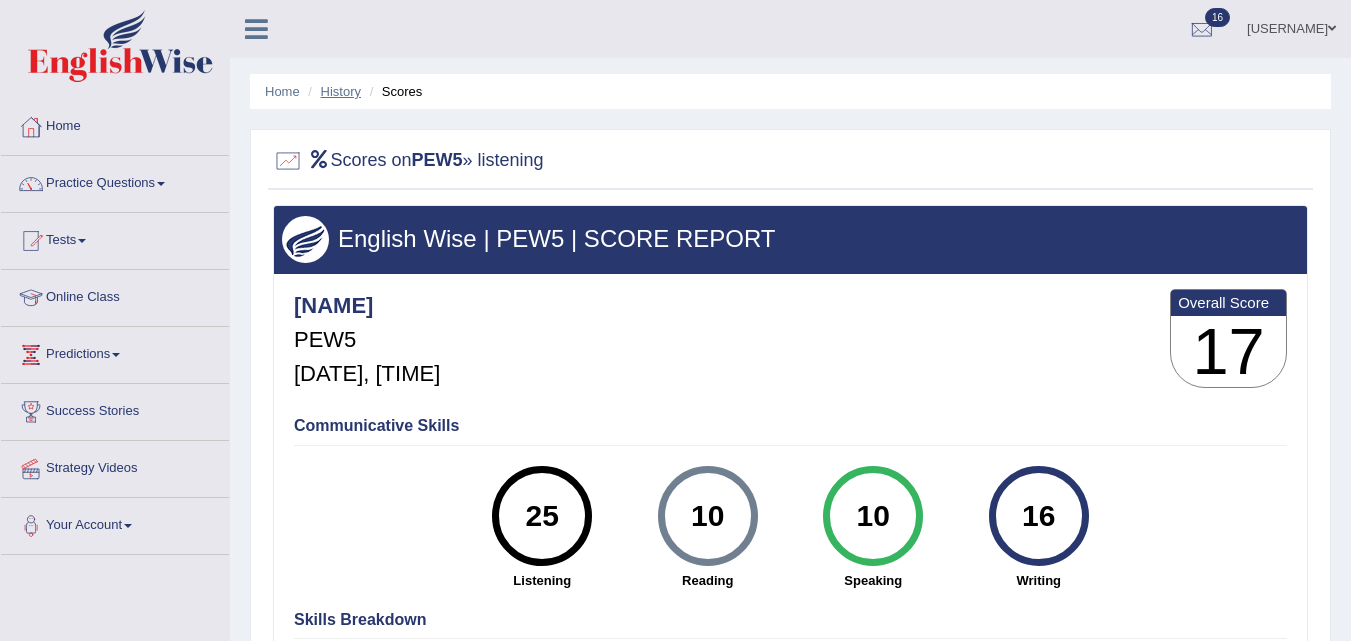 click on "History" at bounding box center (341, 91) 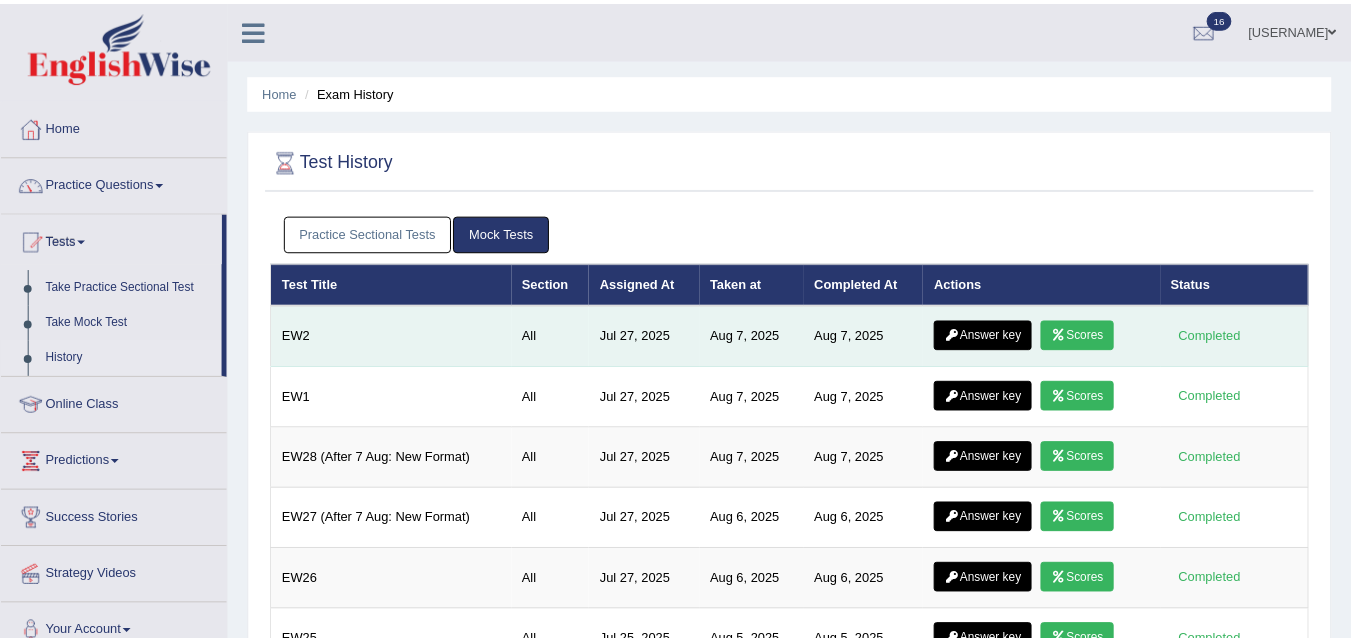 scroll, scrollTop: 0, scrollLeft: 0, axis: both 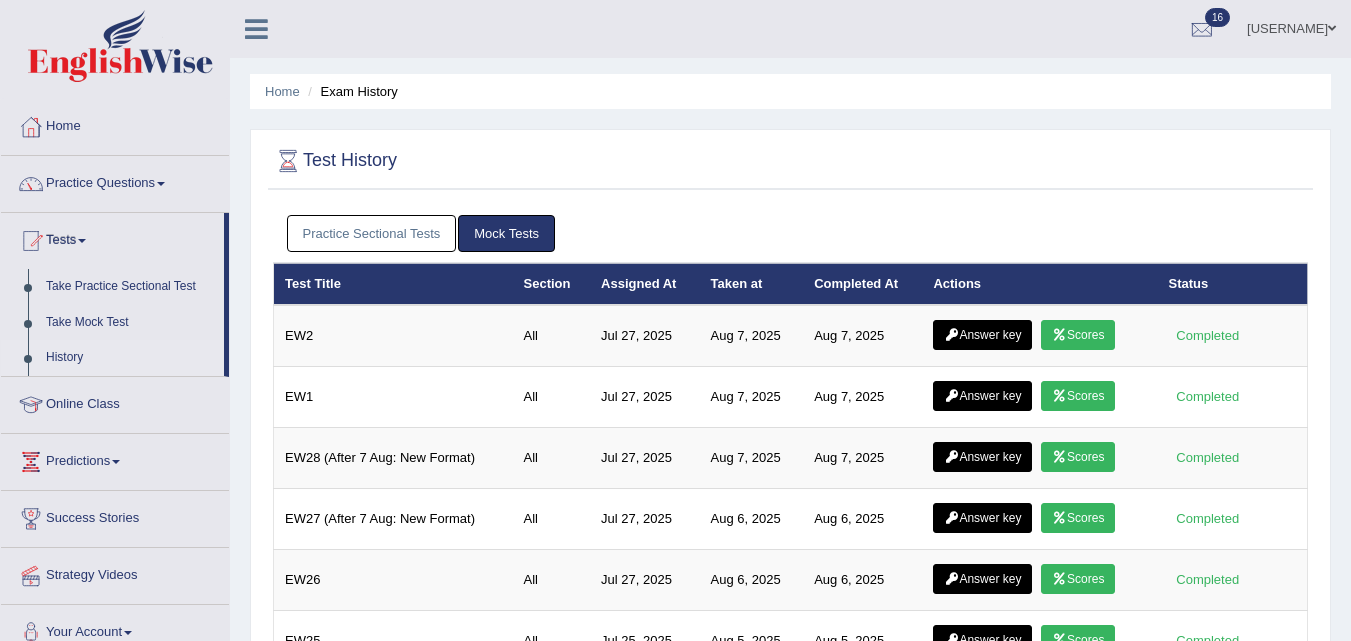 click on "Practice Sectional Tests" at bounding box center (372, 233) 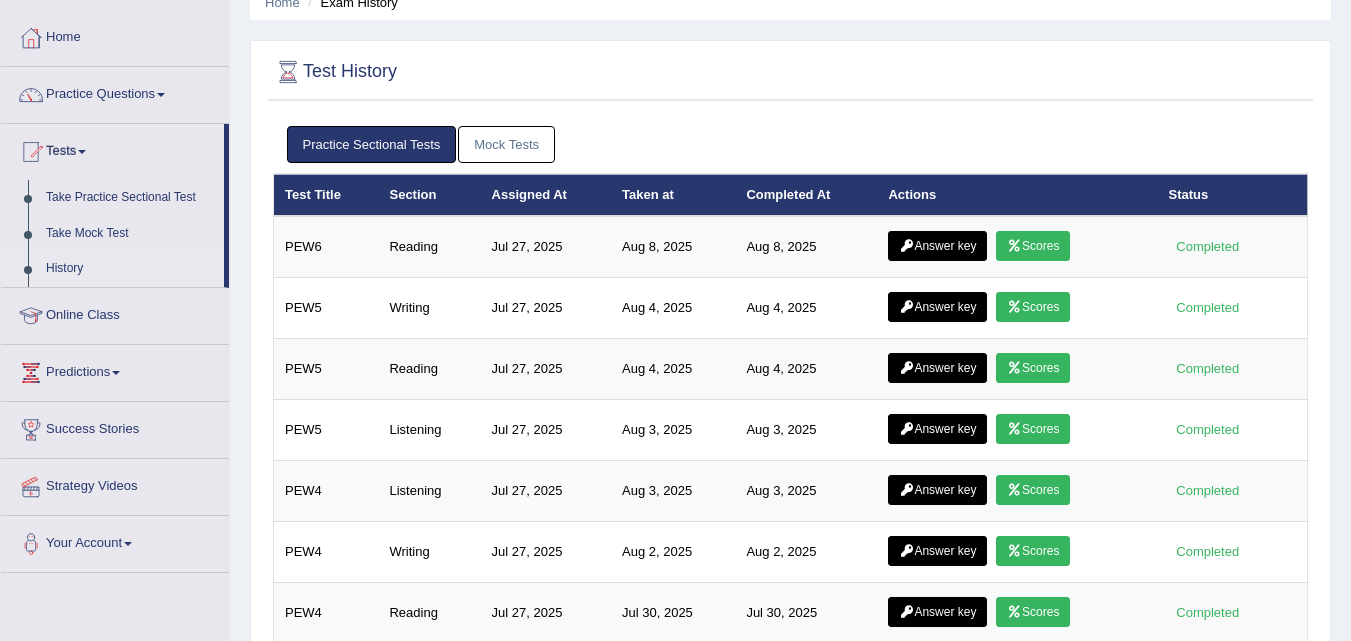 scroll, scrollTop: 106, scrollLeft: 0, axis: vertical 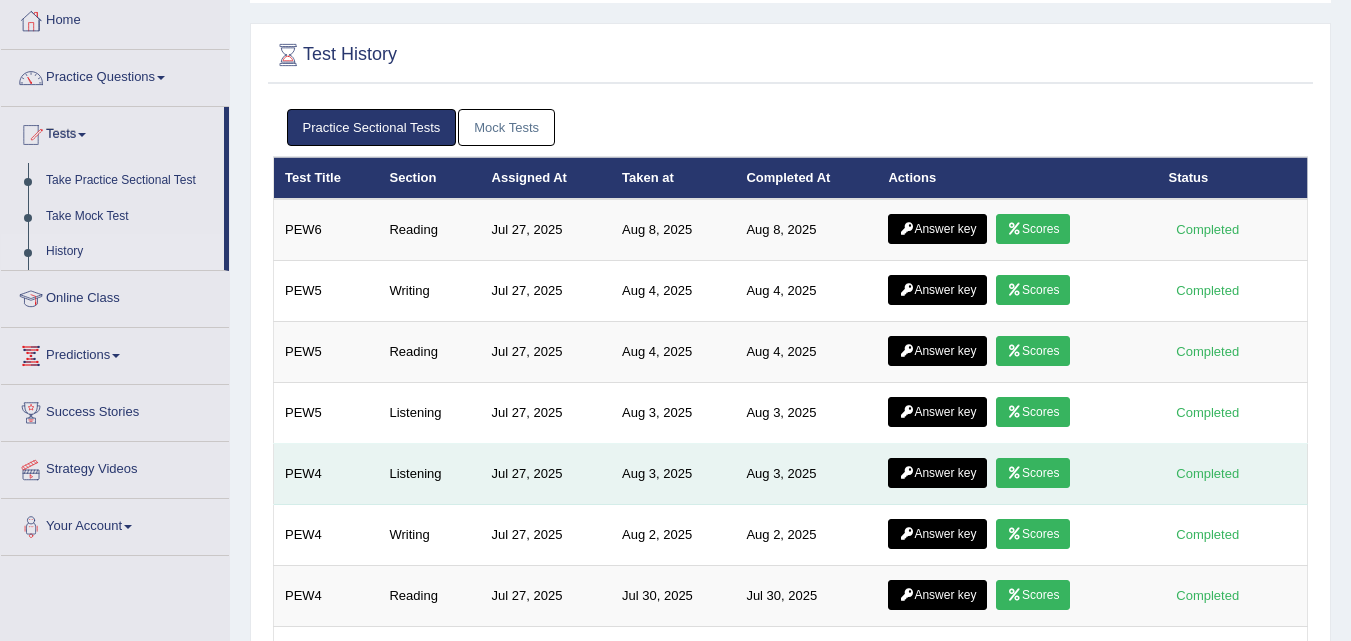 click at bounding box center (1014, 473) 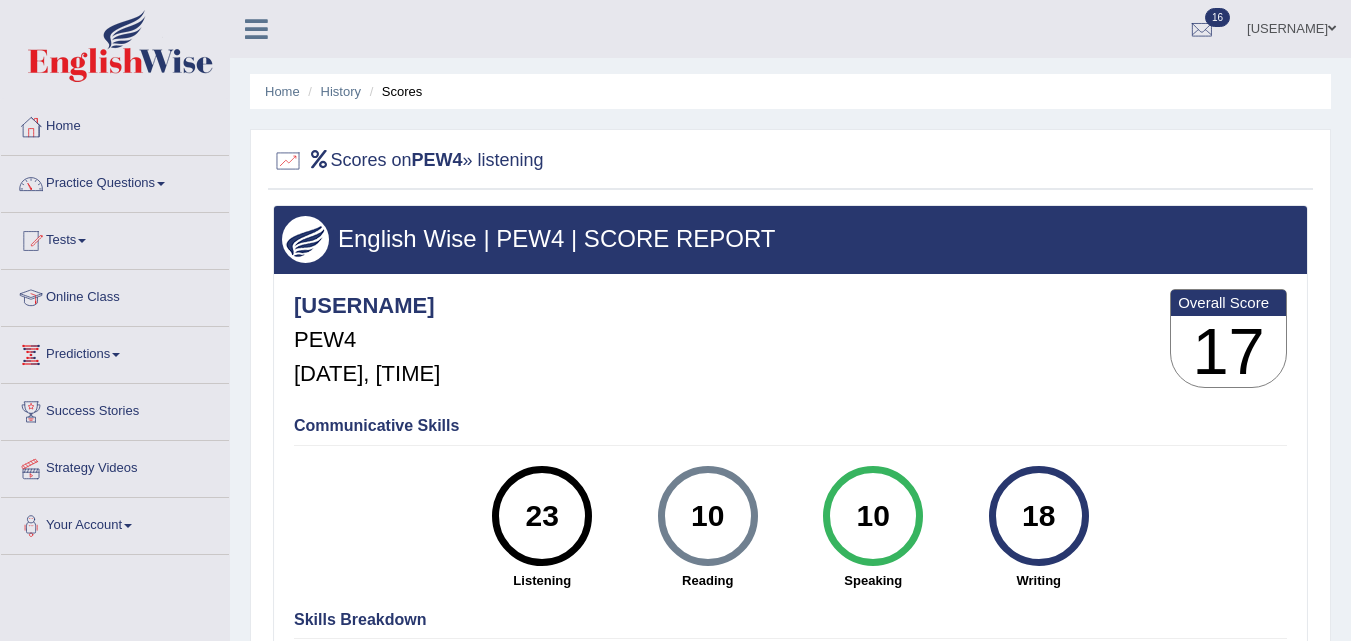 scroll, scrollTop: 0, scrollLeft: 0, axis: both 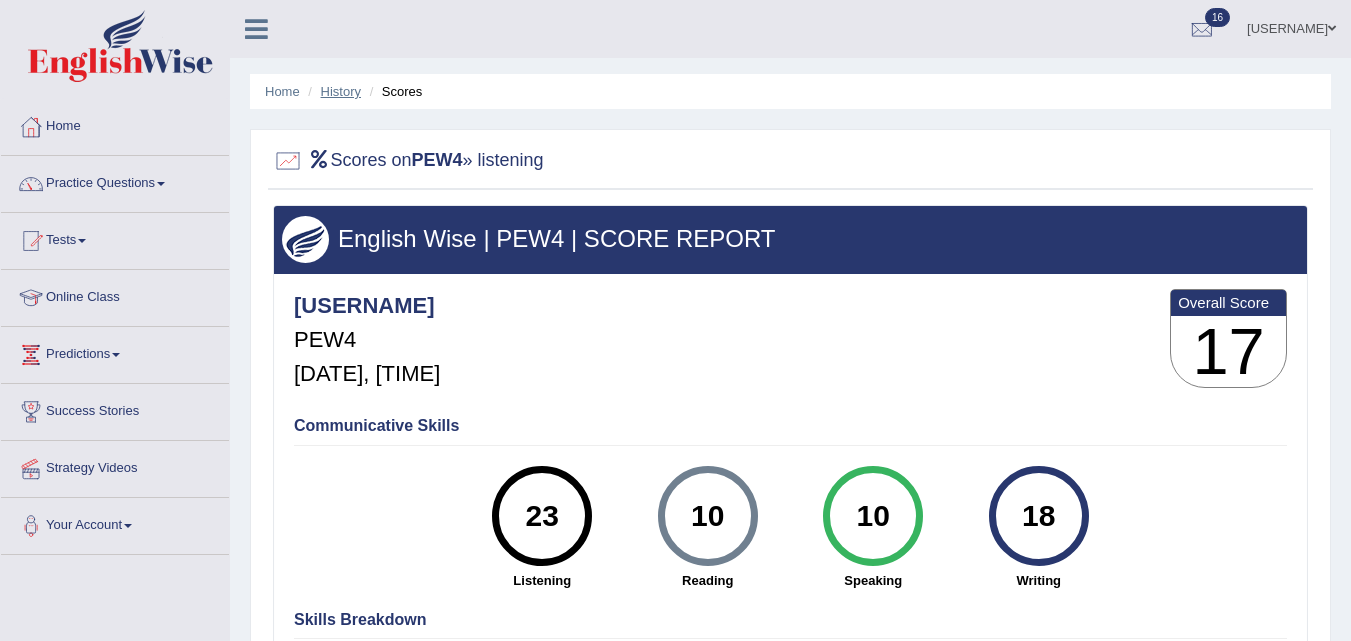 click on "History" at bounding box center (341, 91) 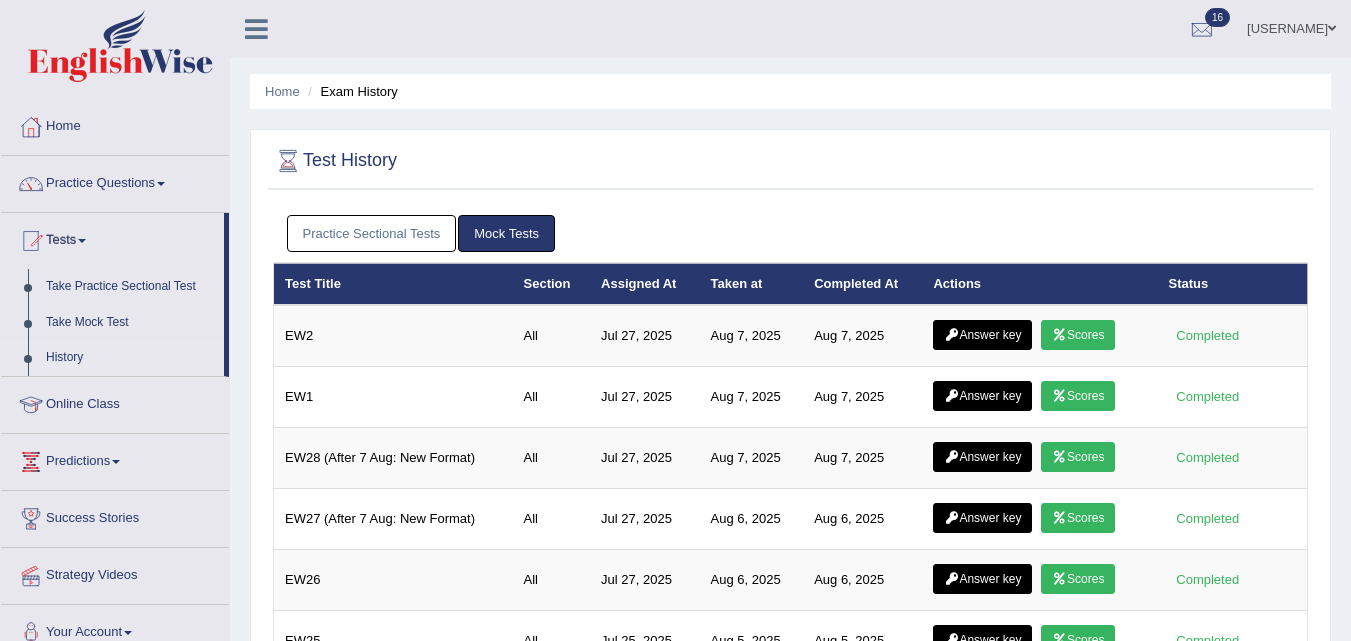 click on "Practice Sectional Tests" at bounding box center [372, 233] 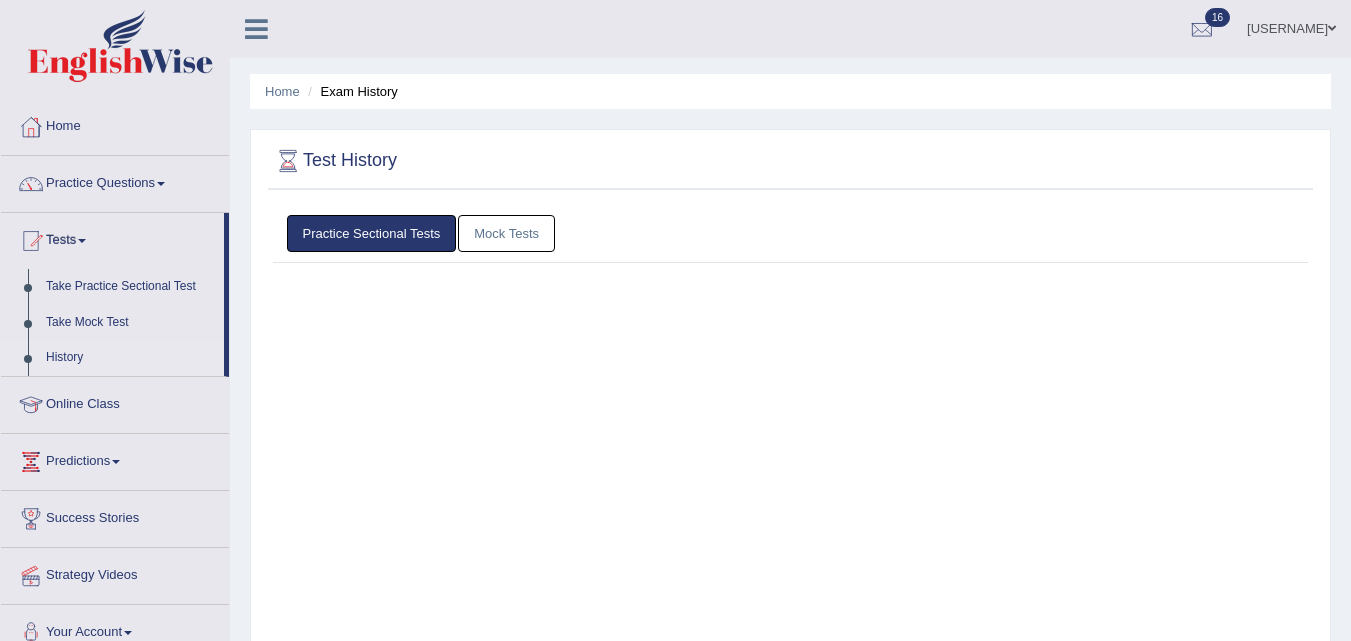scroll, scrollTop: 0, scrollLeft: 0, axis: both 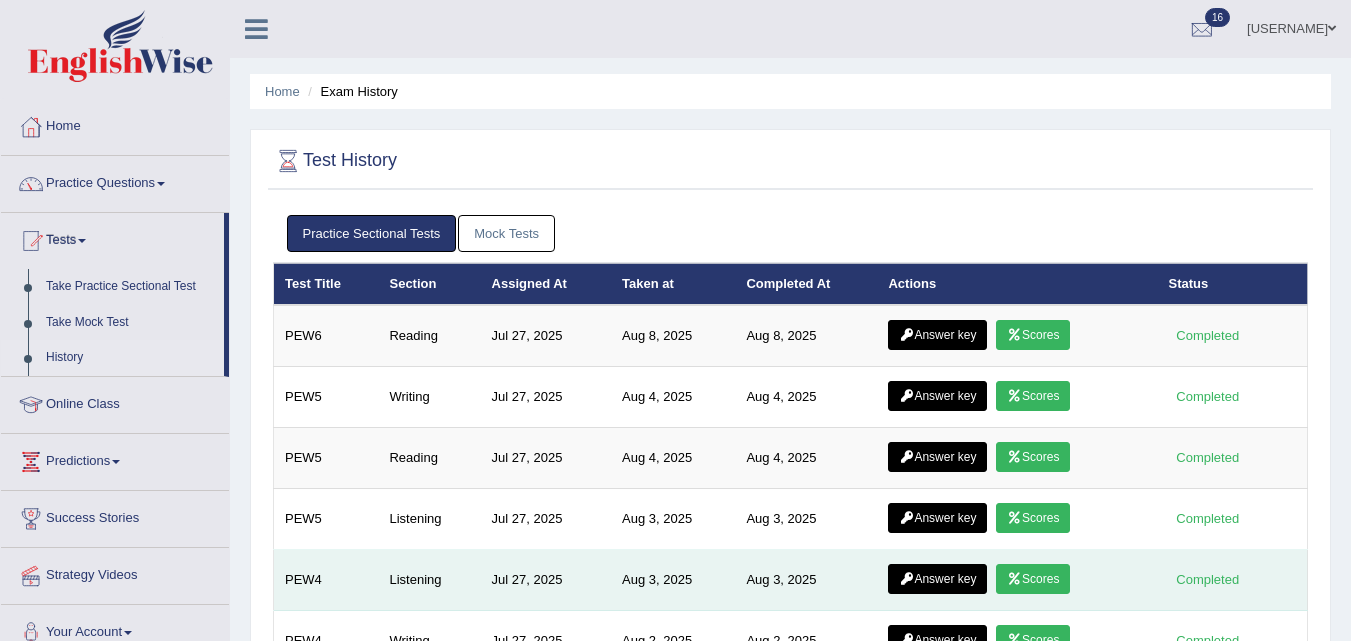 click on "Answer key" at bounding box center [937, 579] 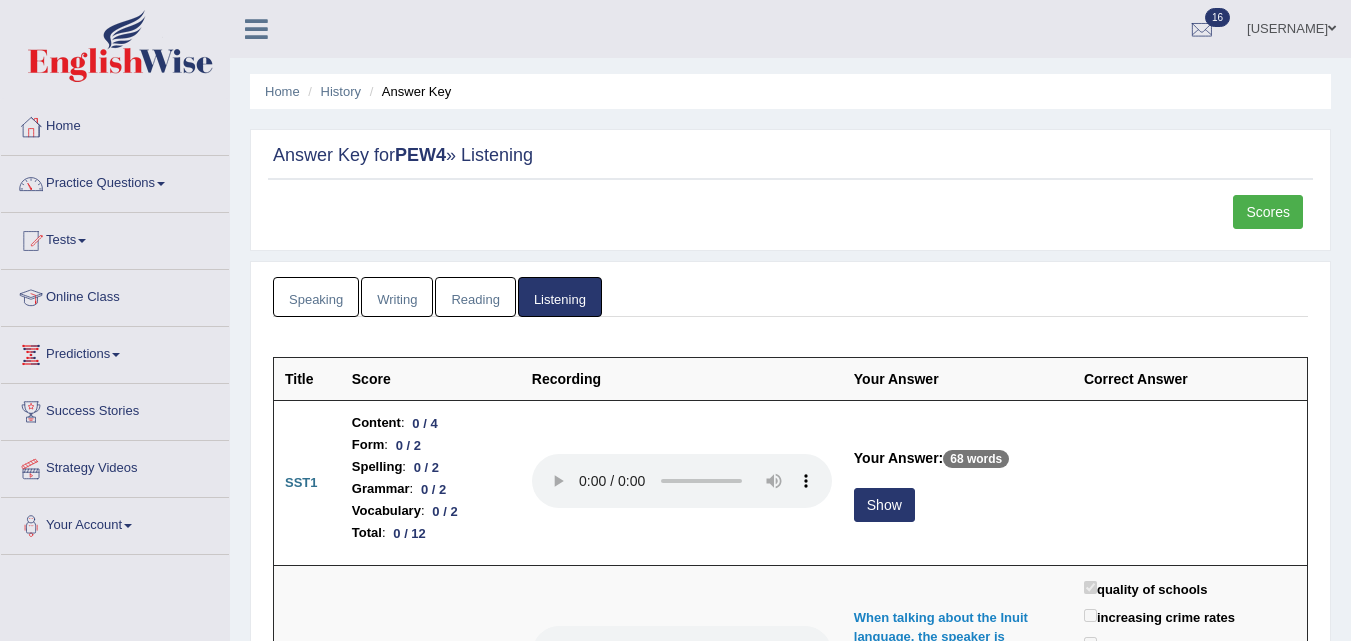 scroll, scrollTop: 0, scrollLeft: 0, axis: both 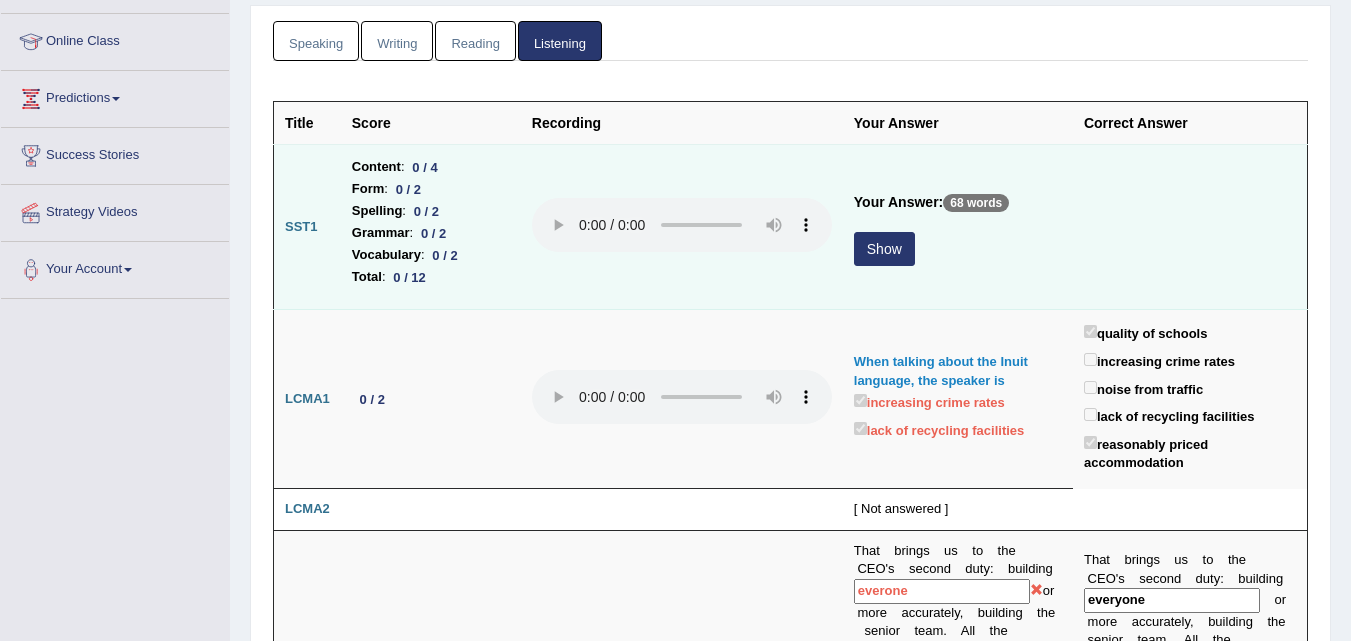click on "Show" at bounding box center [884, 249] 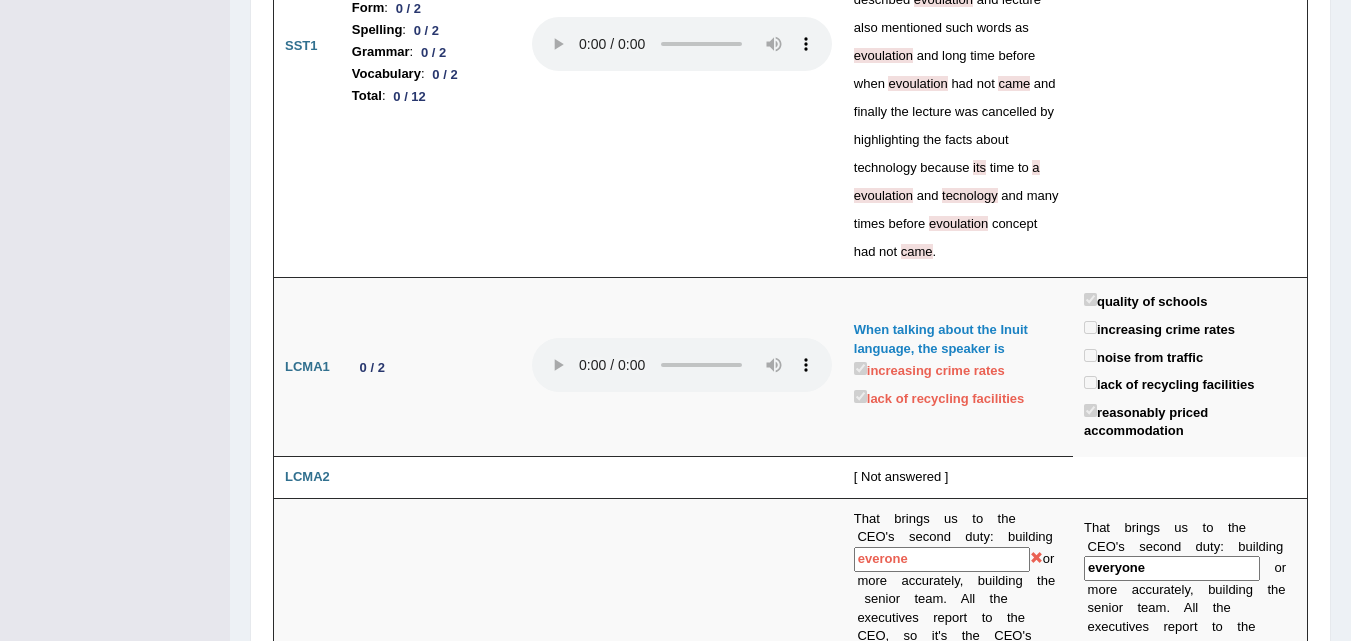 scroll, scrollTop: 606, scrollLeft: 0, axis: vertical 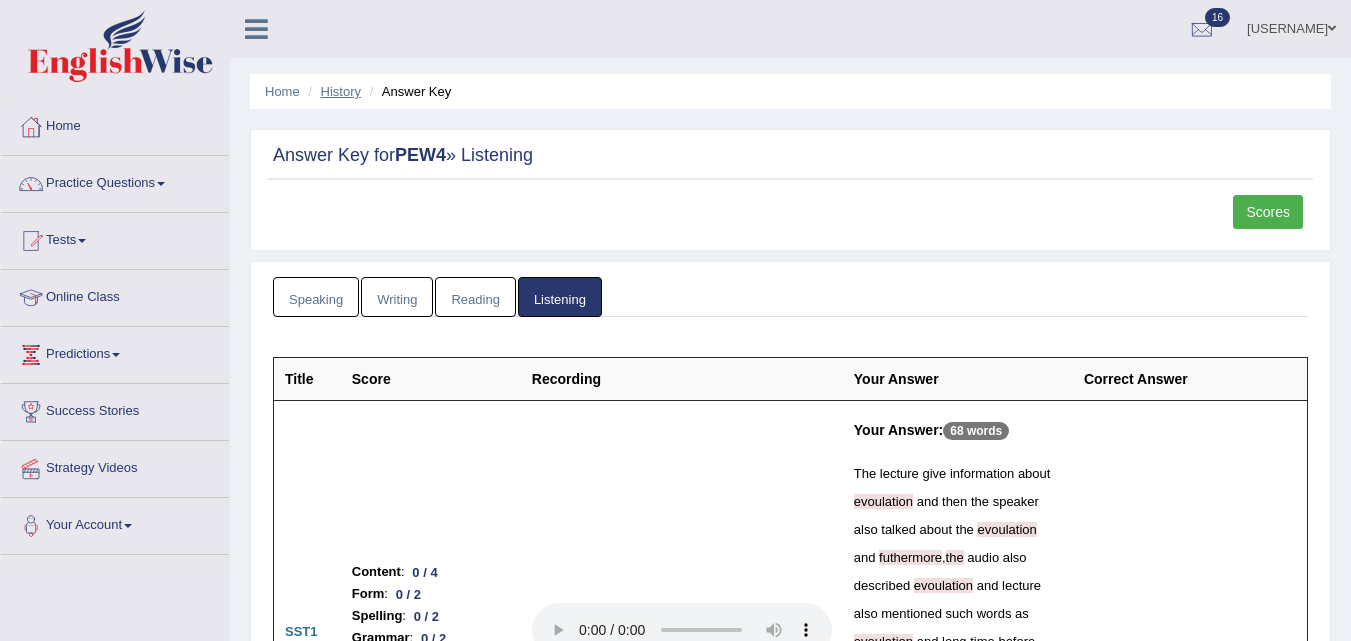 click on "History" at bounding box center (341, 91) 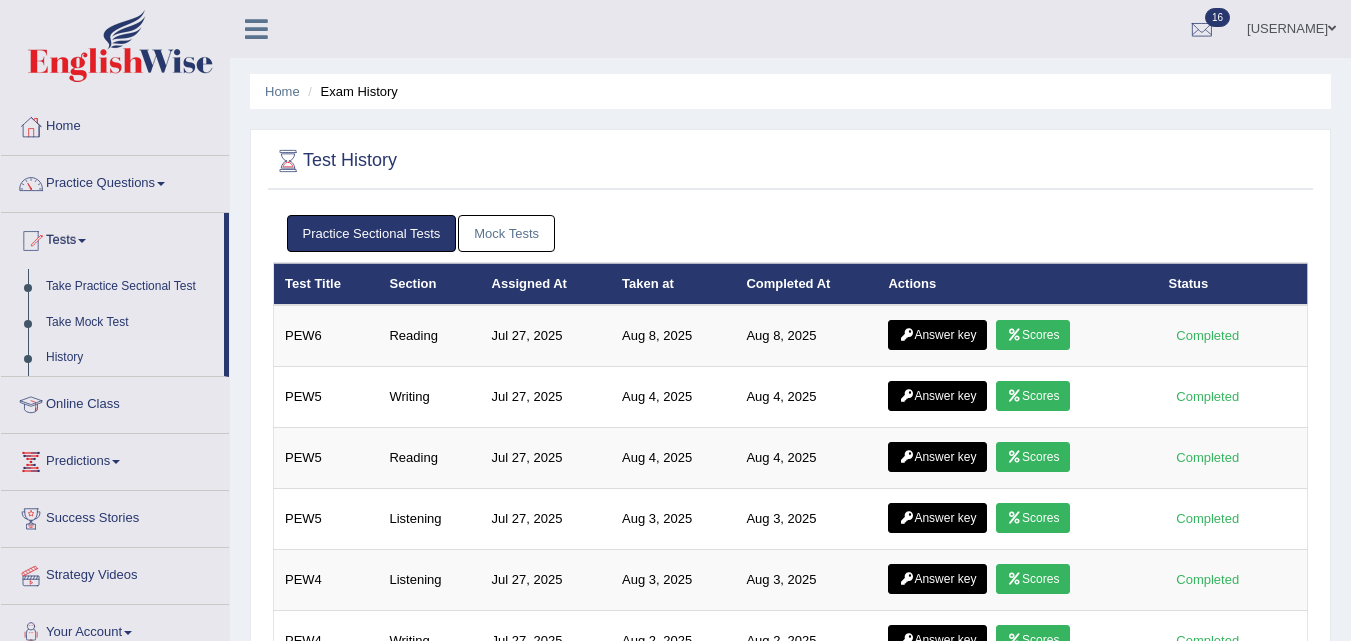 scroll, scrollTop: 0, scrollLeft: 0, axis: both 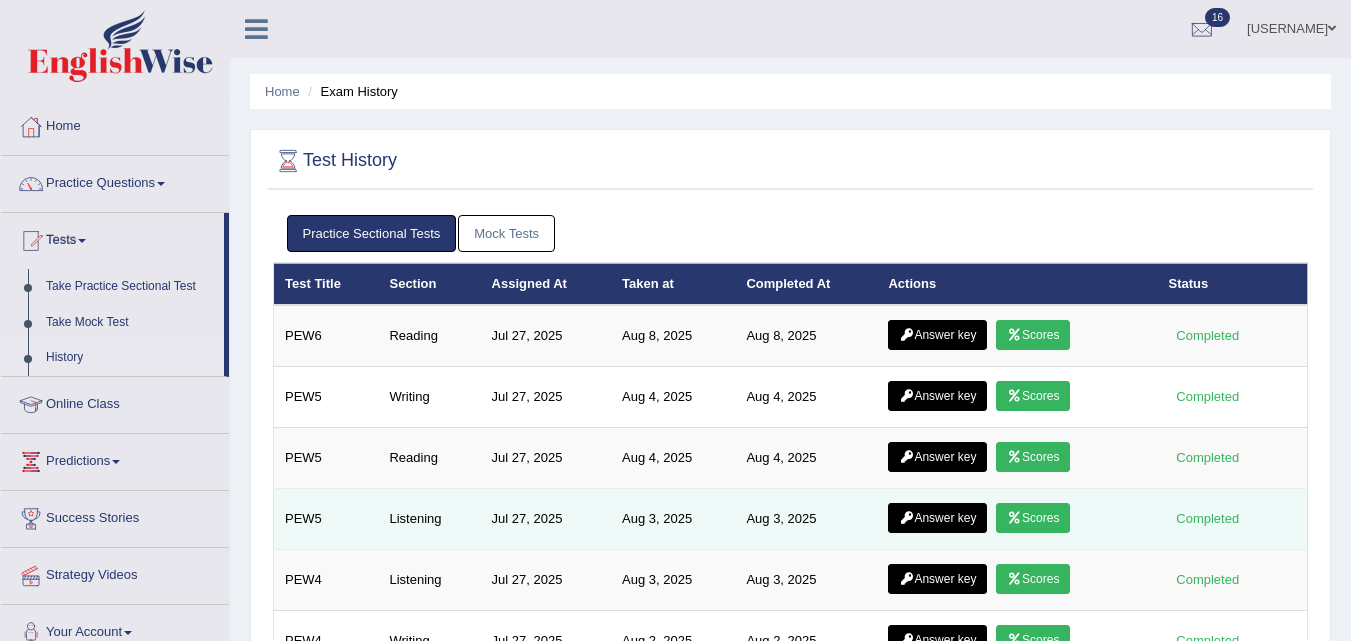 click on "Scores" at bounding box center [1033, 518] 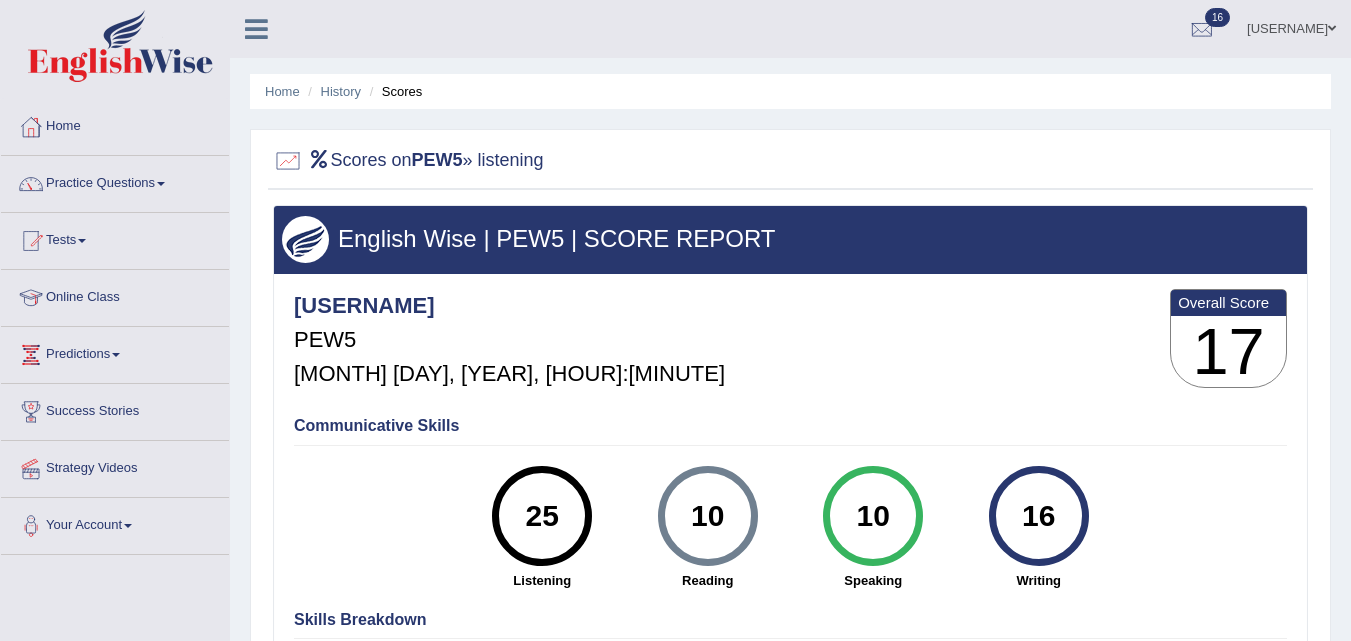 scroll, scrollTop: 0, scrollLeft: 0, axis: both 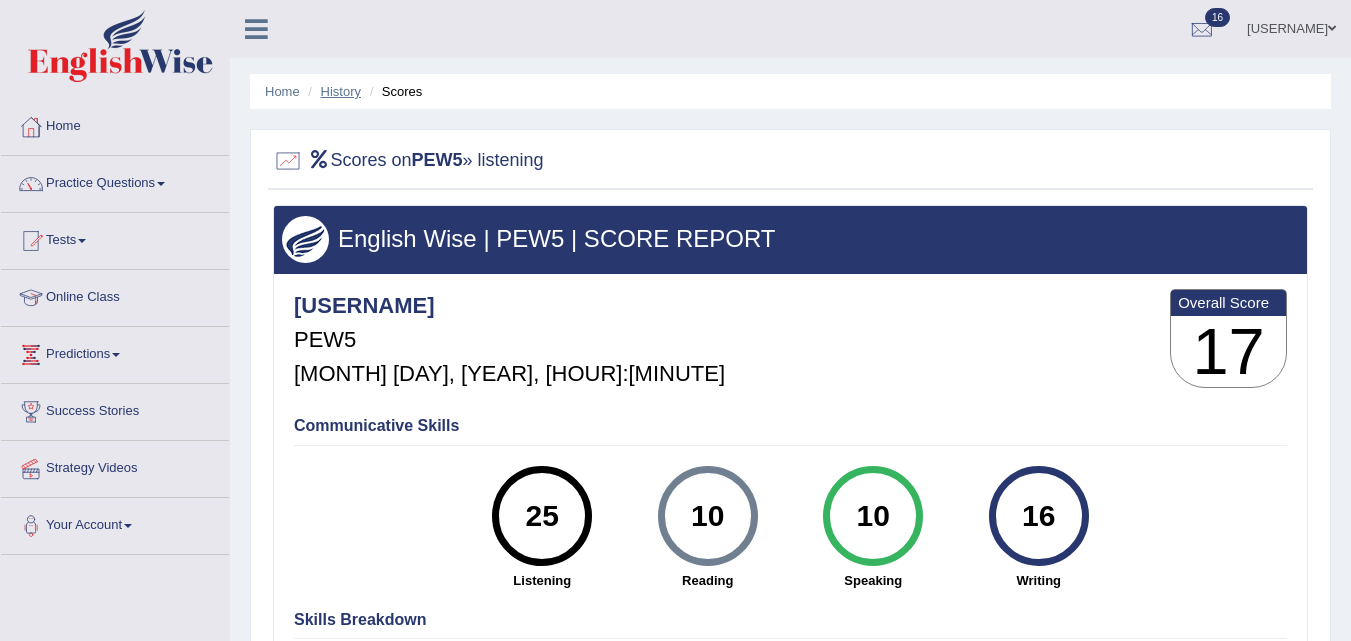 click on "History" at bounding box center [341, 91] 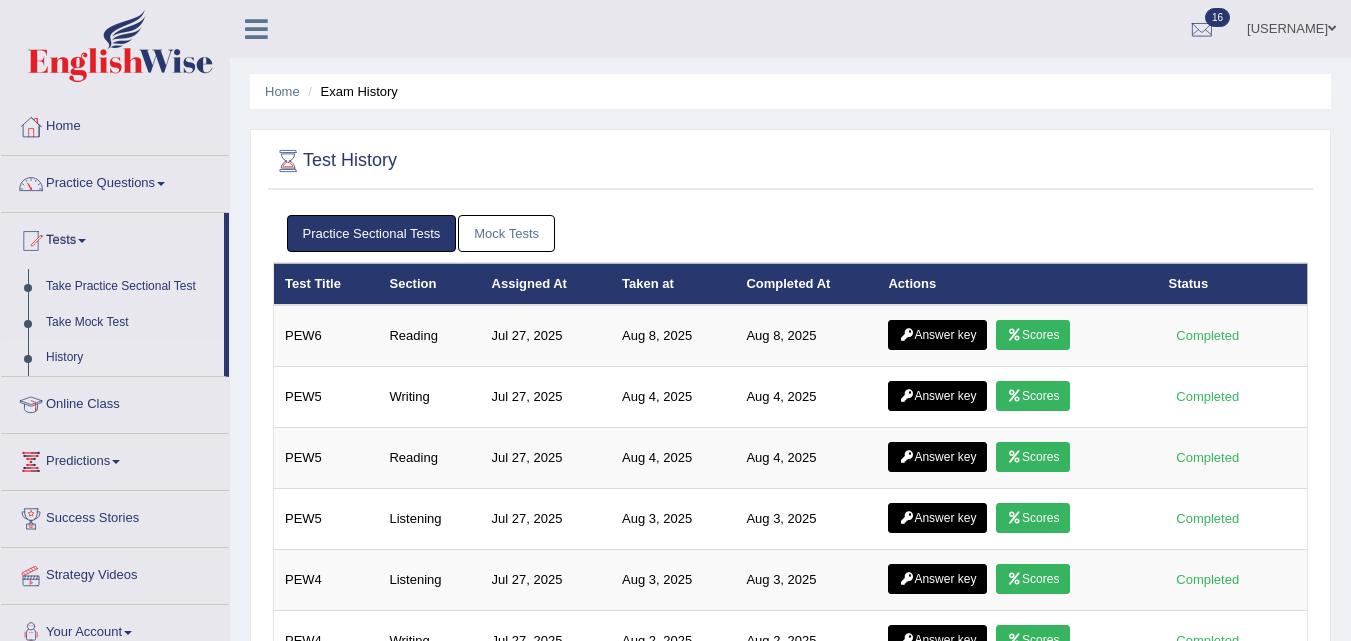 scroll, scrollTop: 0, scrollLeft: 0, axis: both 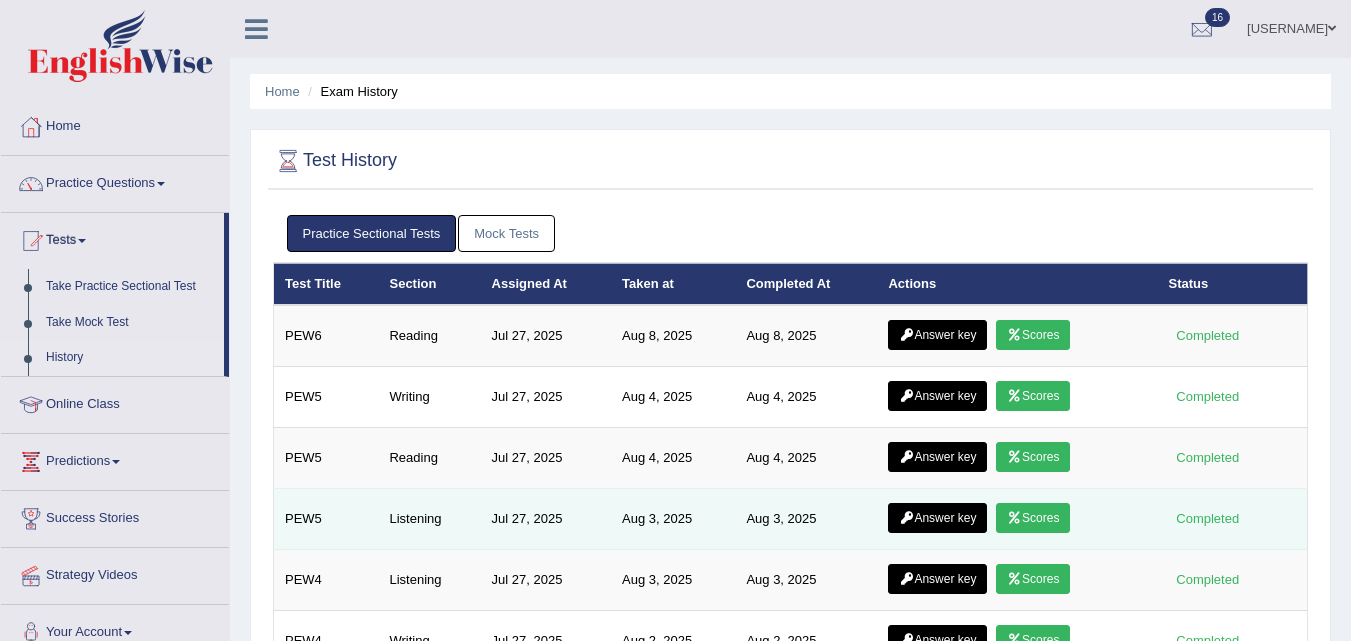 click on "Scores" at bounding box center (1033, 518) 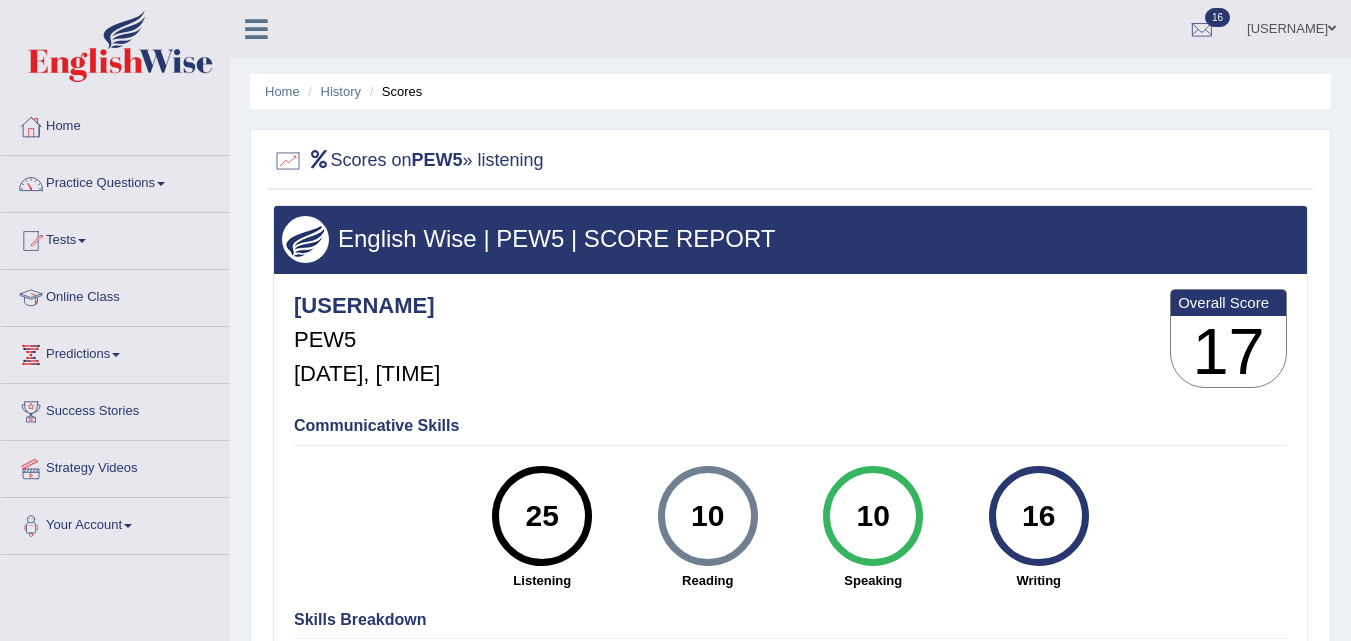 scroll, scrollTop: 0, scrollLeft: 0, axis: both 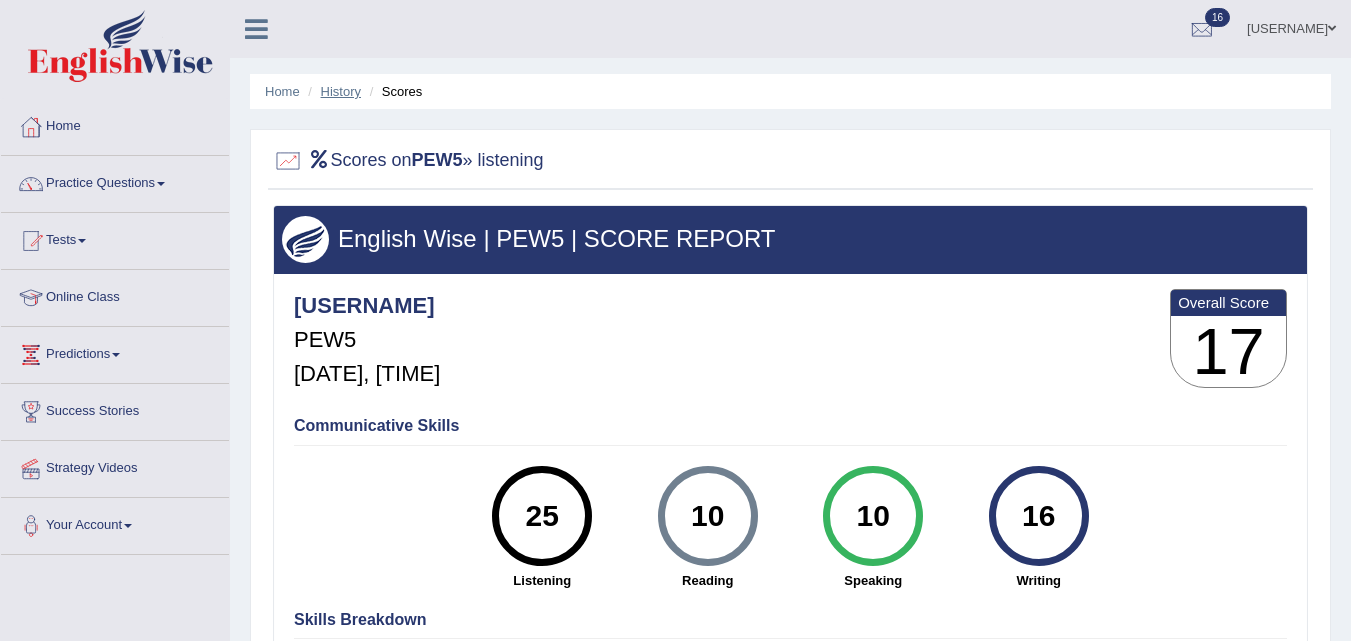 click on "History" at bounding box center [341, 91] 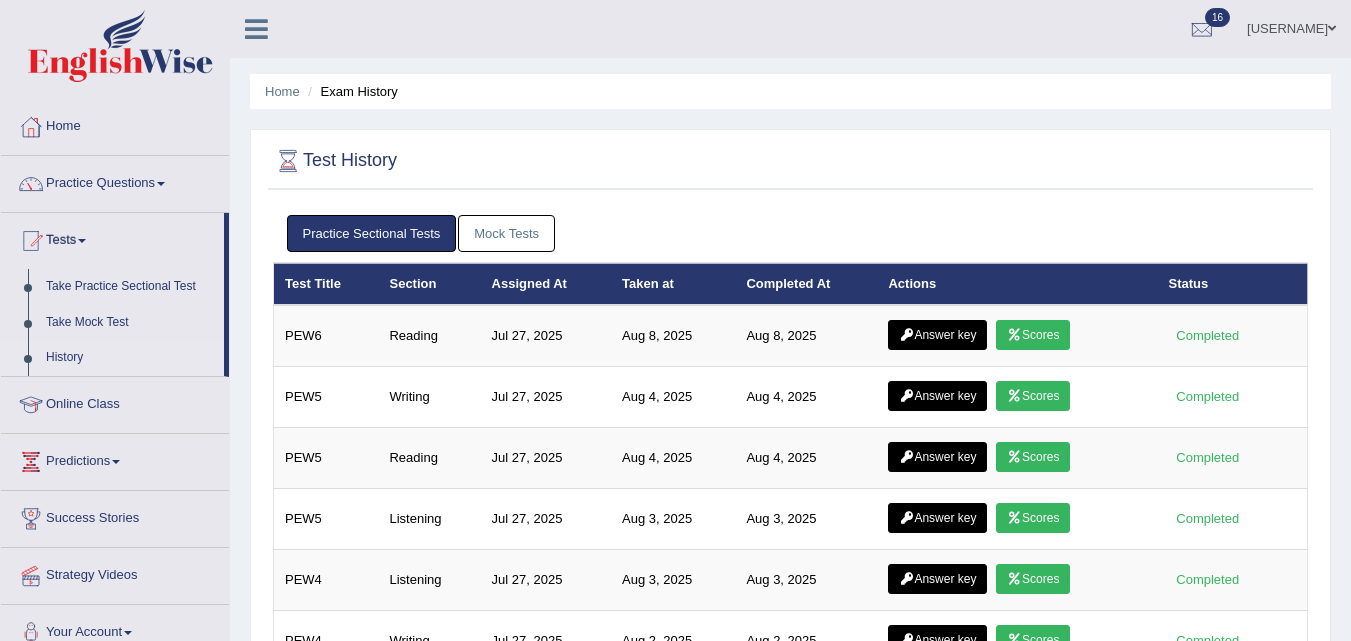 scroll, scrollTop: 0, scrollLeft: 0, axis: both 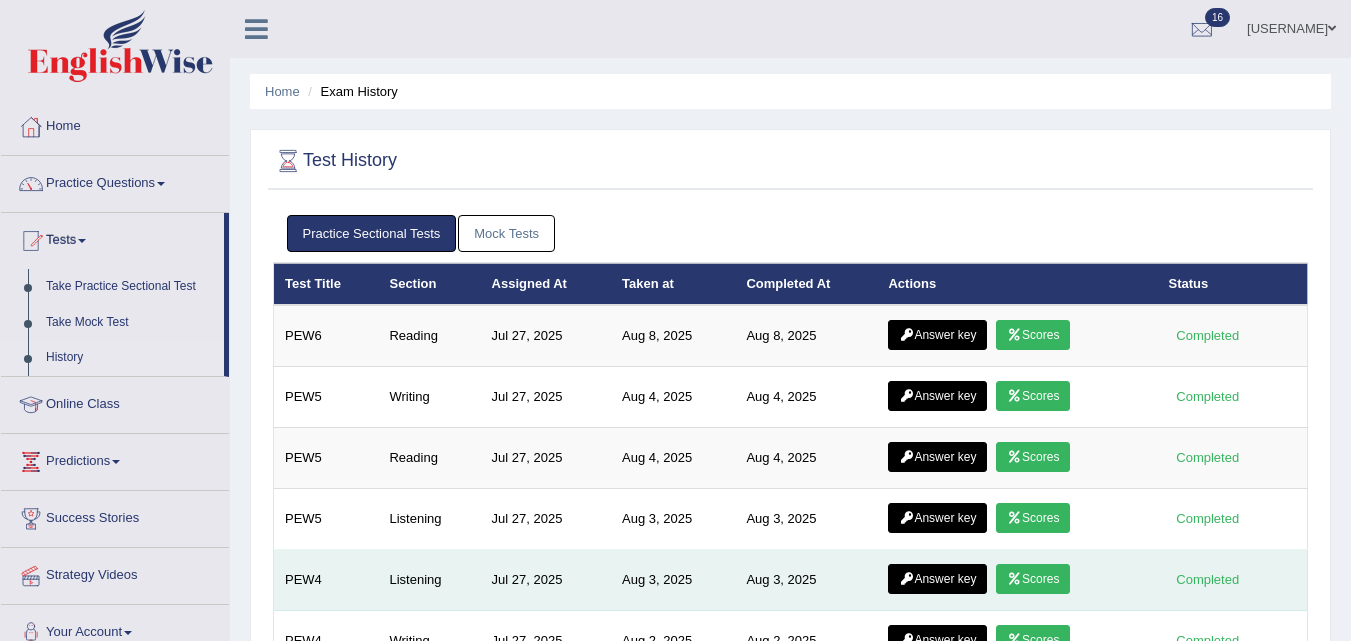 click on "Scores" at bounding box center [1033, 579] 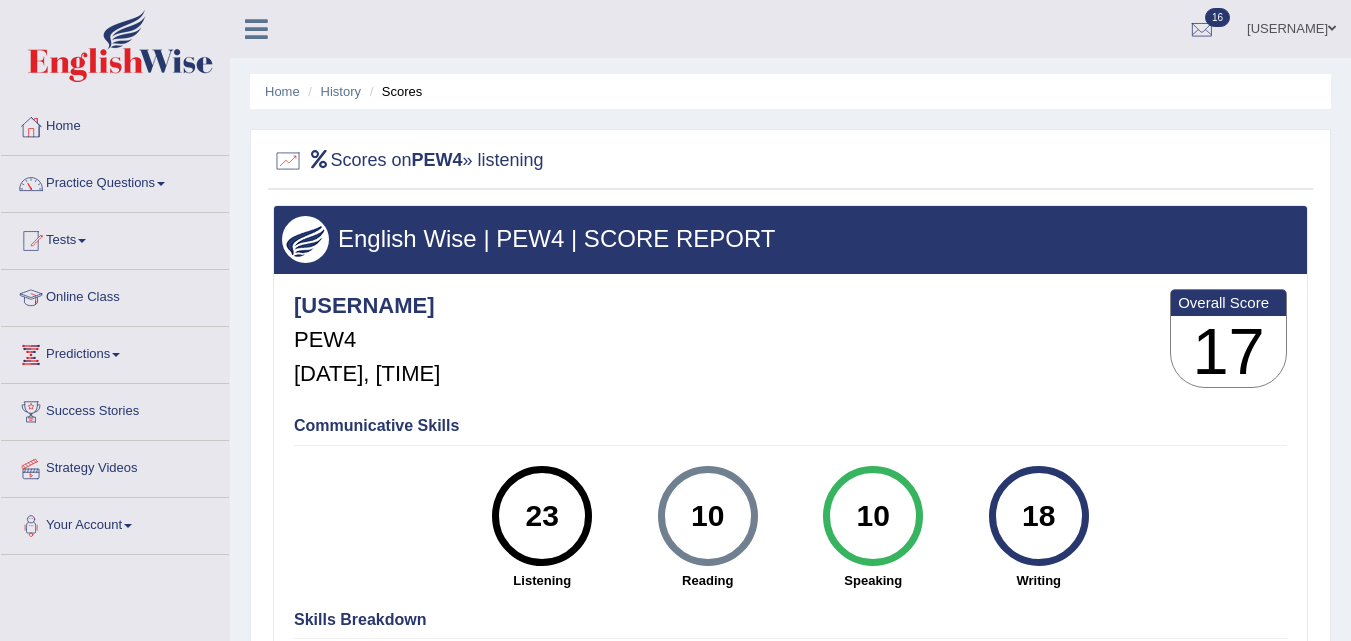 scroll, scrollTop: 0, scrollLeft: 0, axis: both 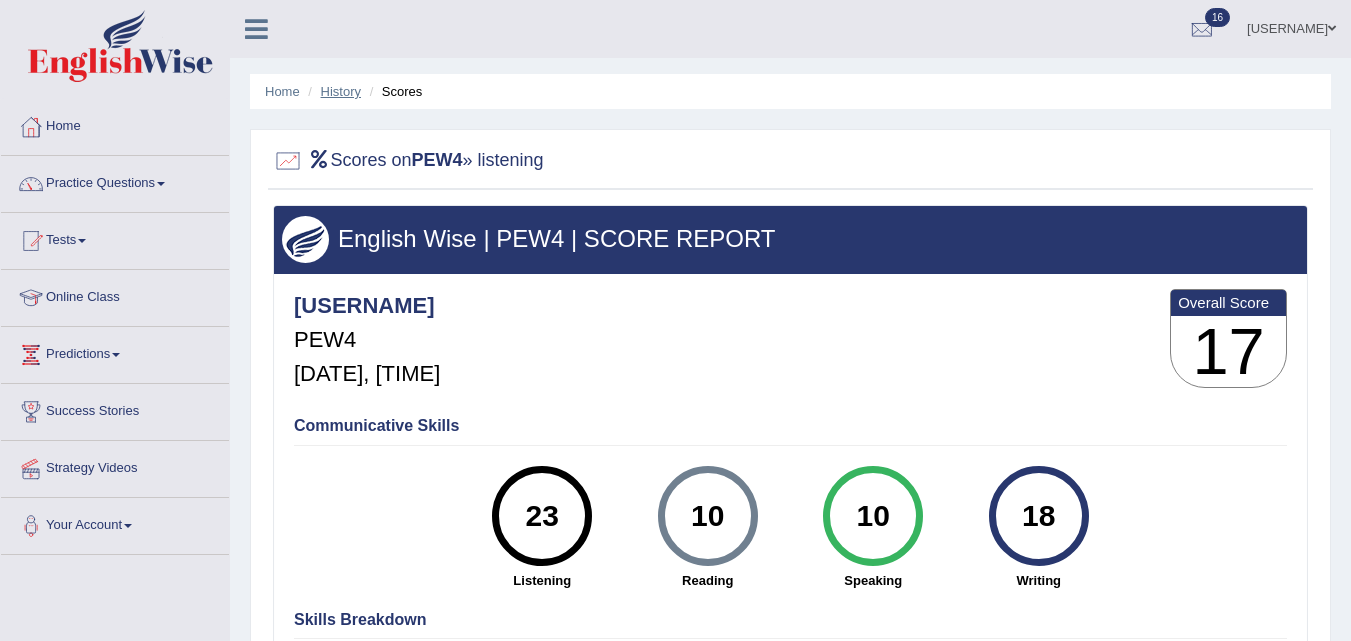 click on "History" at bounding box center (341, 91) 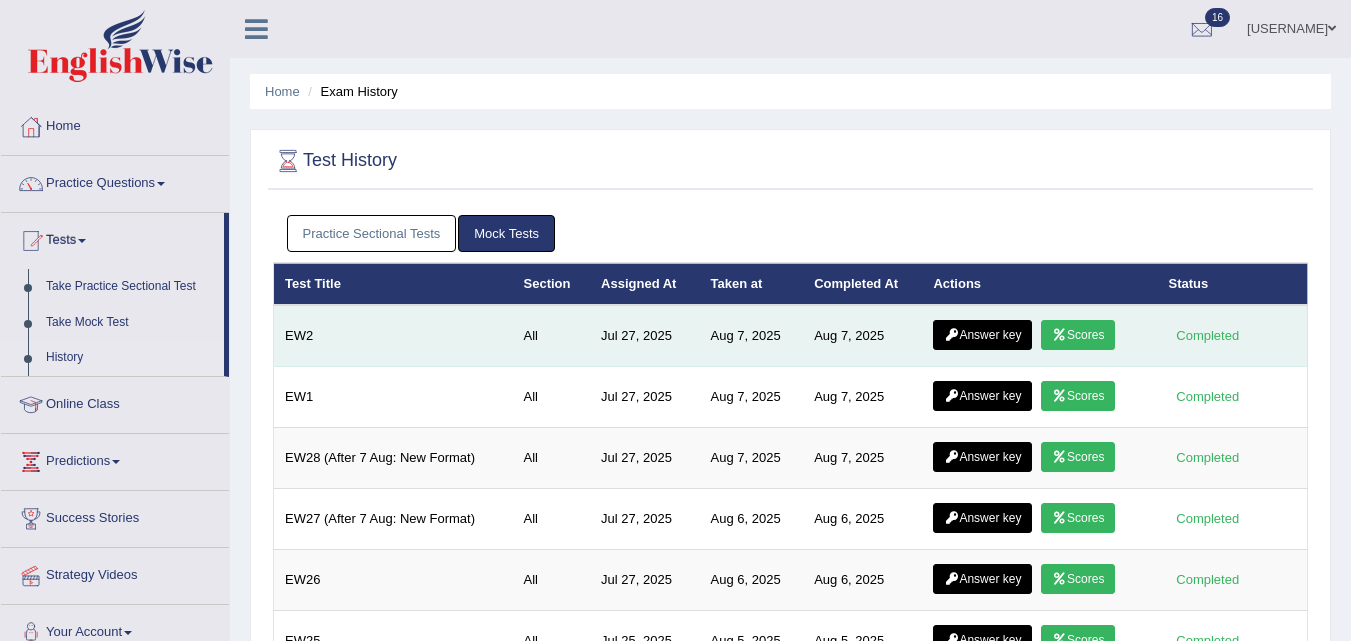 scroll, scrollTop: 0, scrollLeft: 0, axis: both 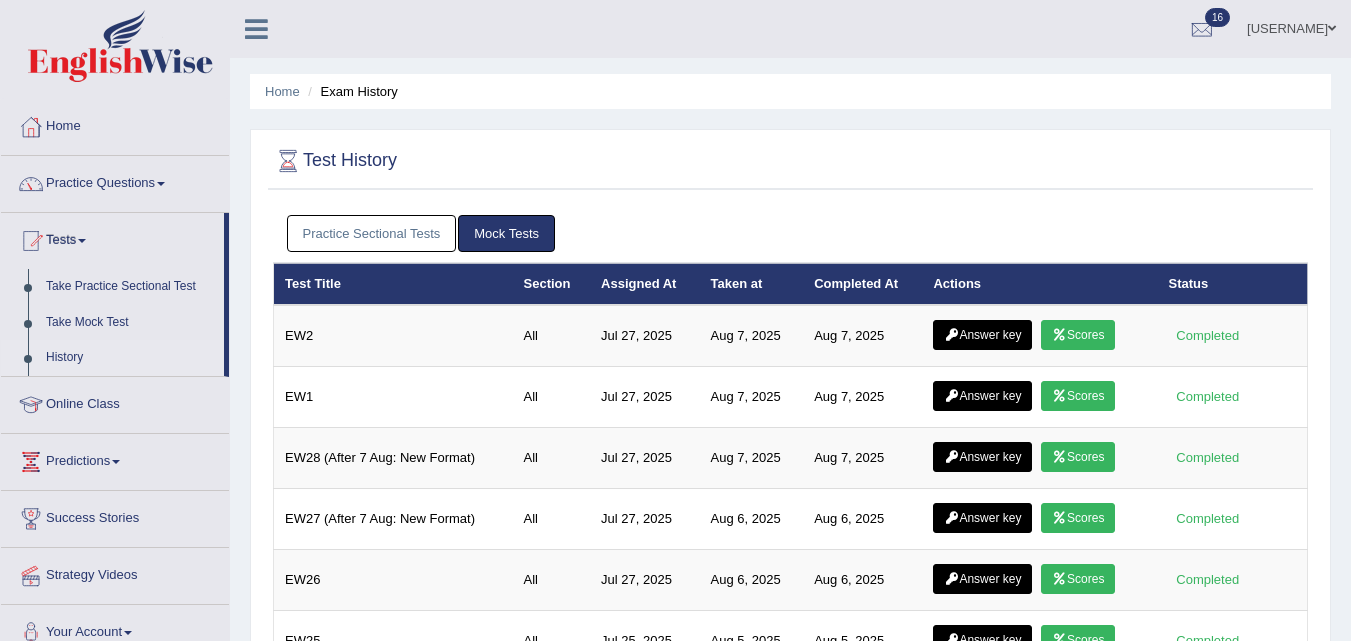 click on "Practice Sectional Tests" at bounding box center [372, 233] 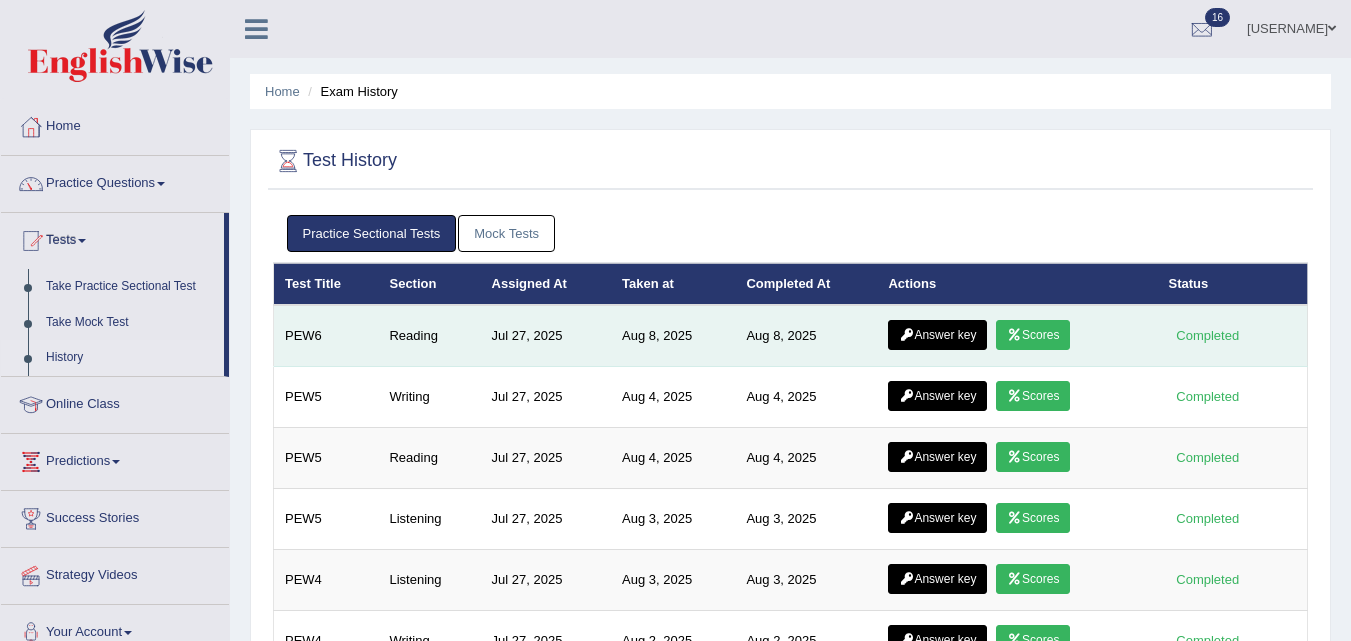click on "Scores" at bounding box center [1033, 335] 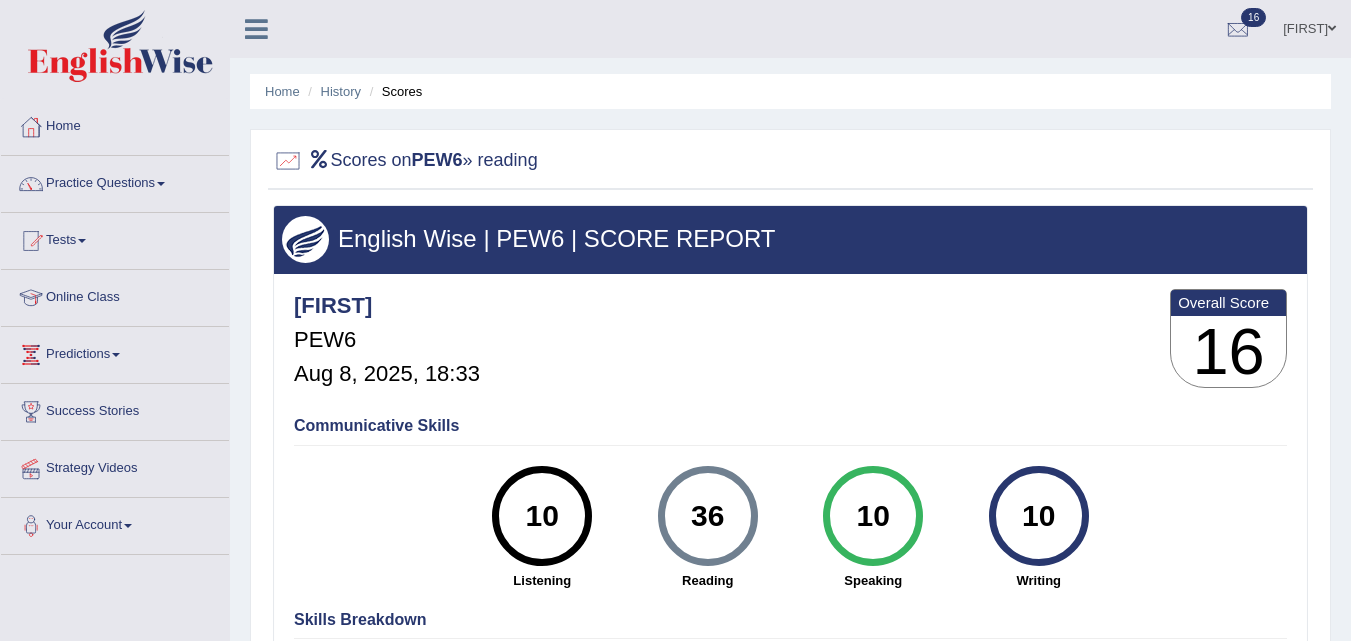 scroll, scrollTop: 0, scrollLeft: 0, axis: both 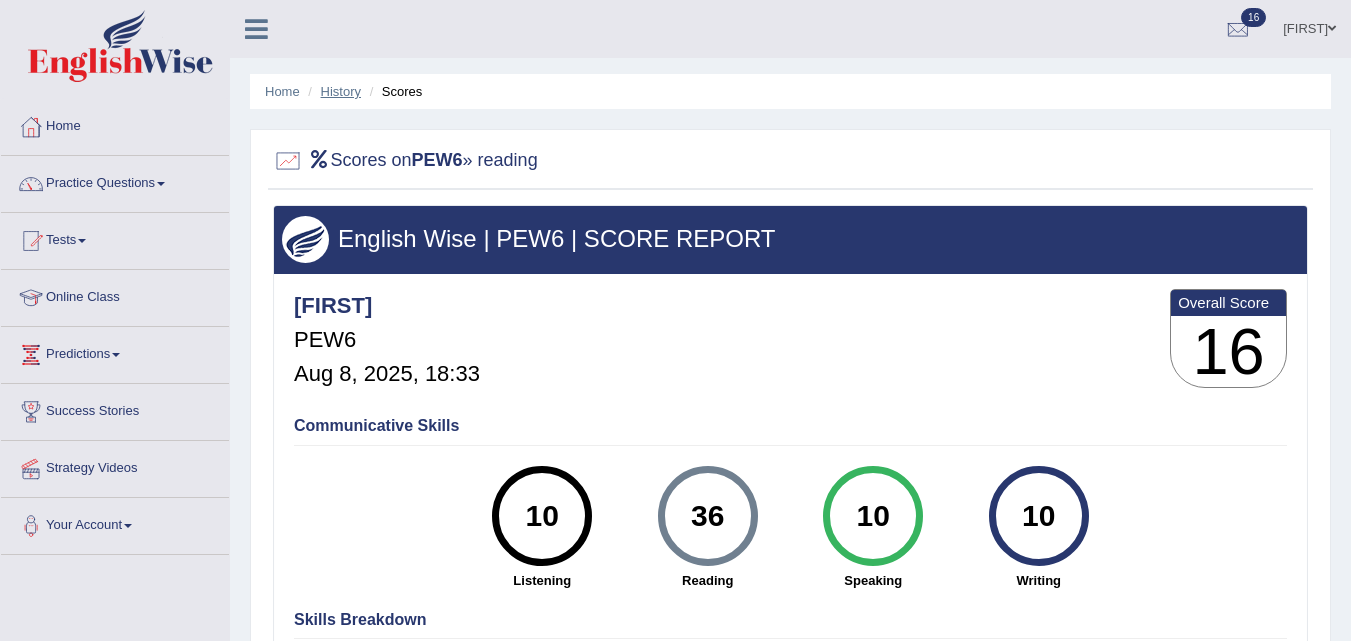 click on "History" at bounding box center (341, 91) 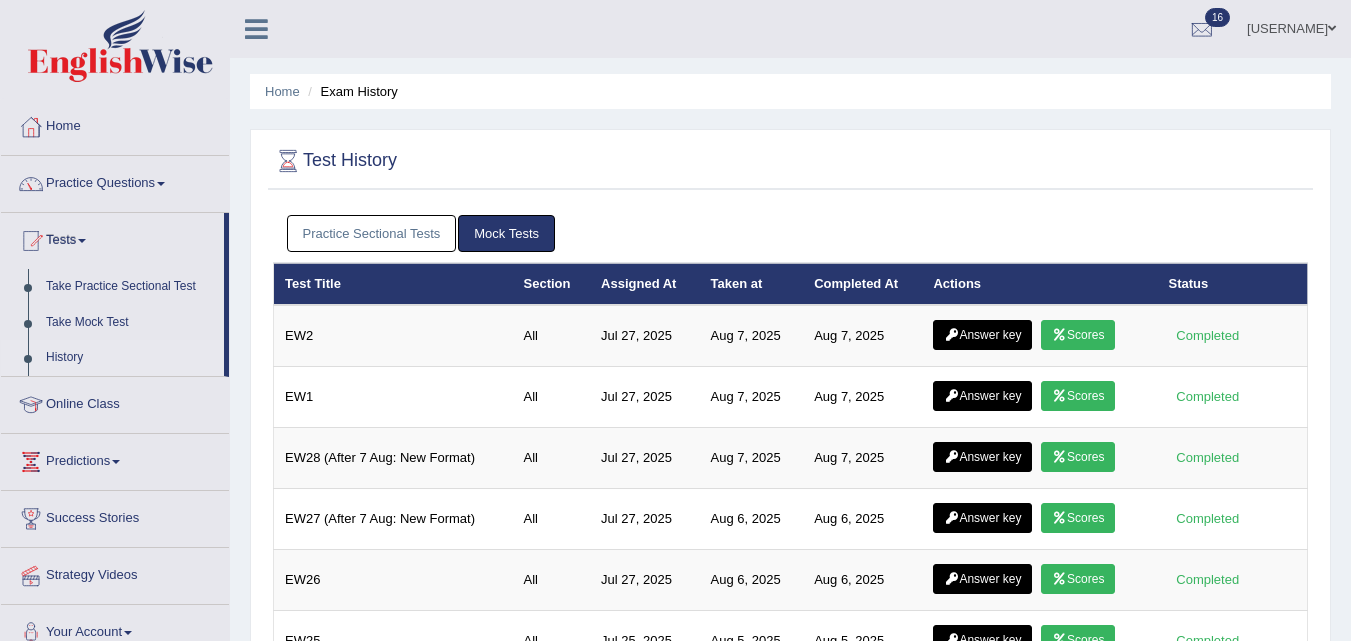 scroll, scrollTop: 0, scrollLeft: 0, axis: both 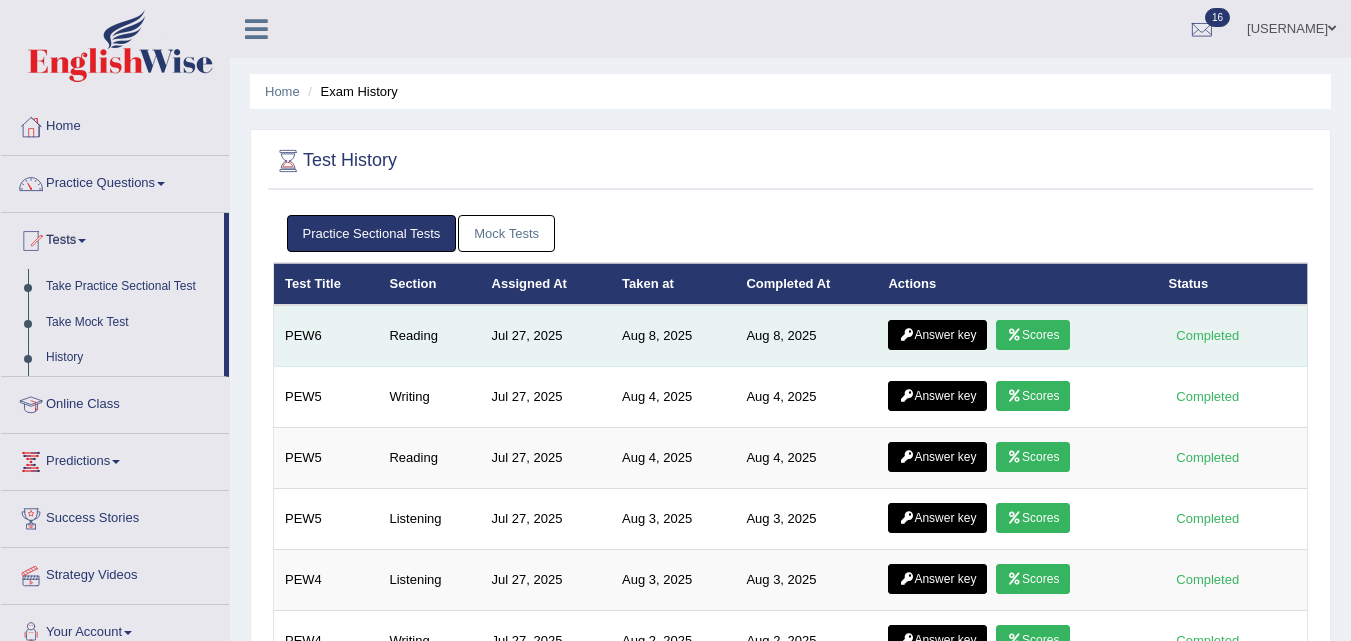 click on "Answer key" at bounding box center [937, 335] 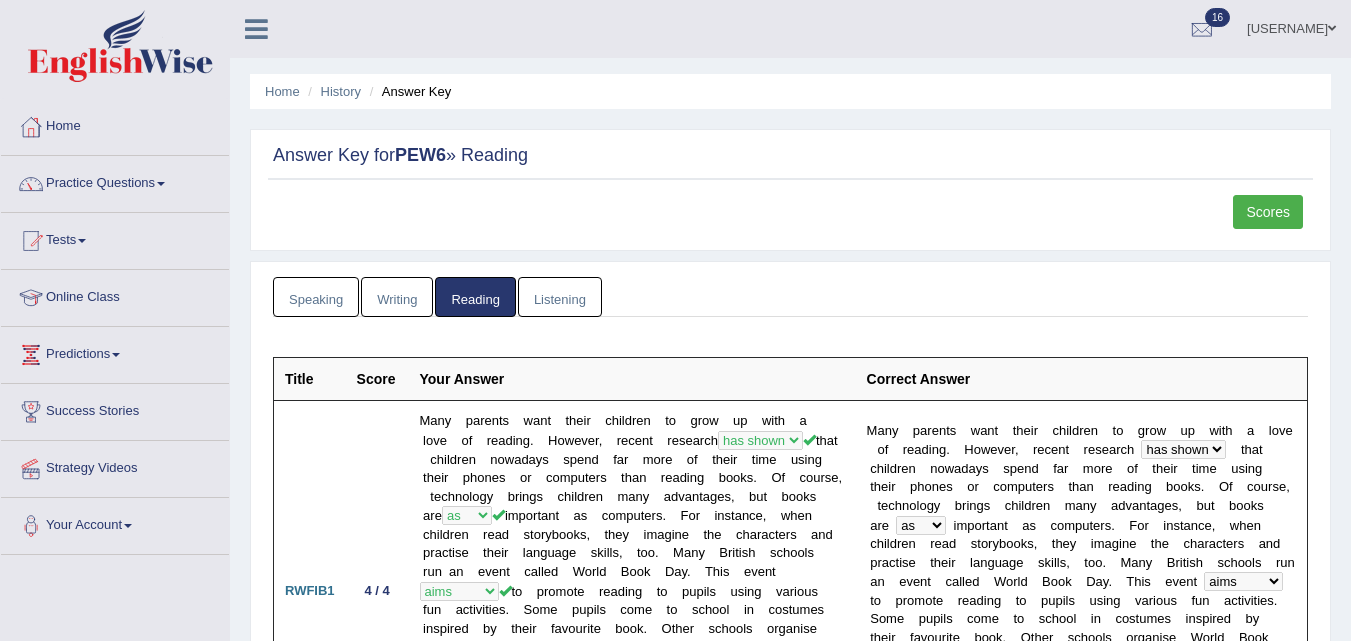 scroll, scrollTop: 0, scrollLeft: 0, axis: both 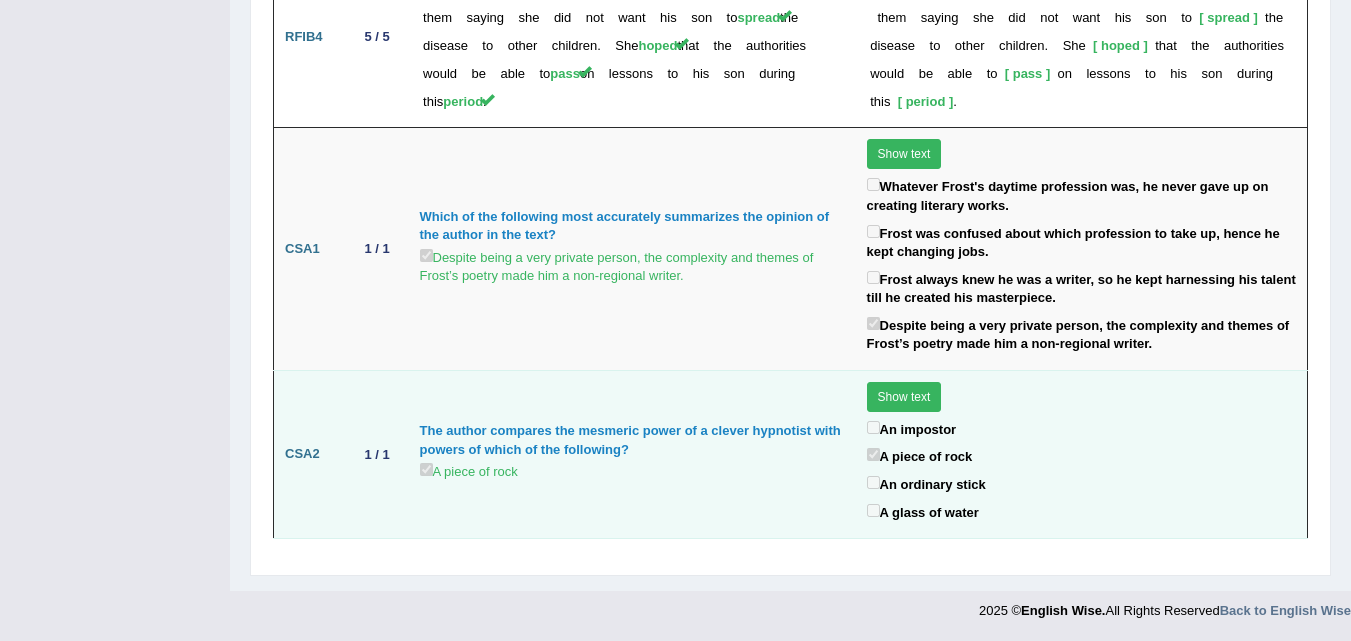 click on "Show text" at bounding box center (904, 397) 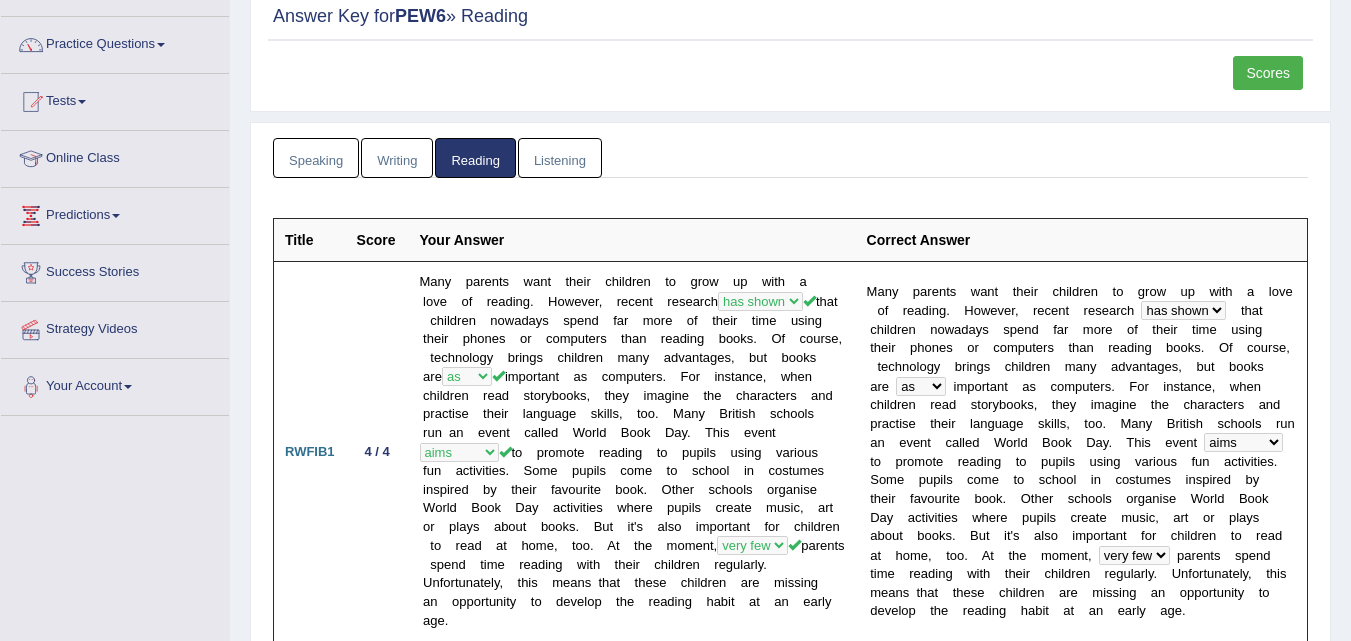 scroll, scrollTop: 107, scrollLeft: 0, axis: vertical 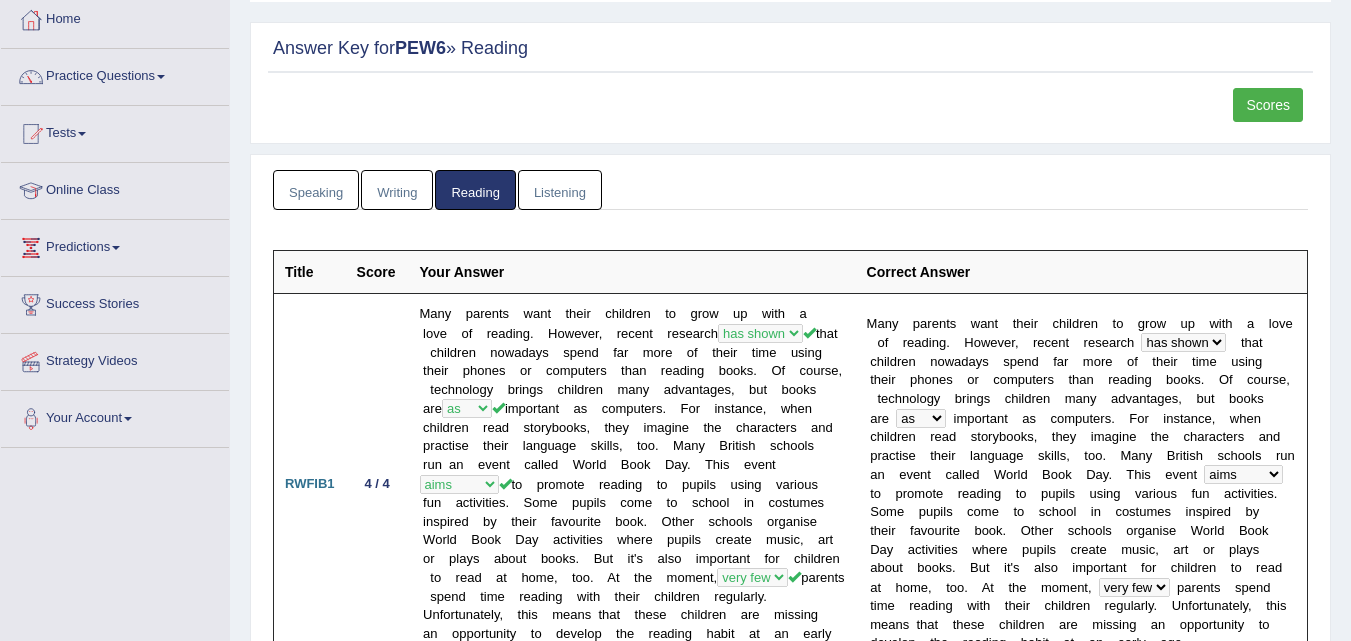 click on "Scores" at bounding box center [1268, 105] 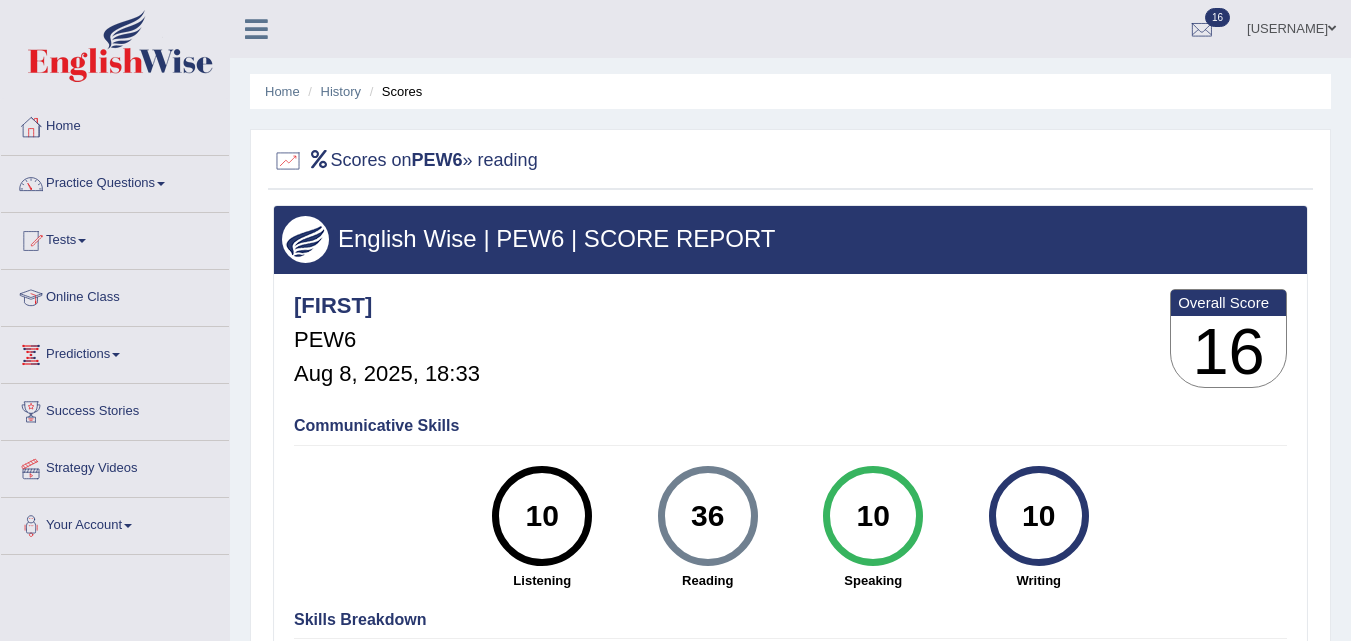 scroll, scrollTop: 0, scrollLeft: 0, axis: both 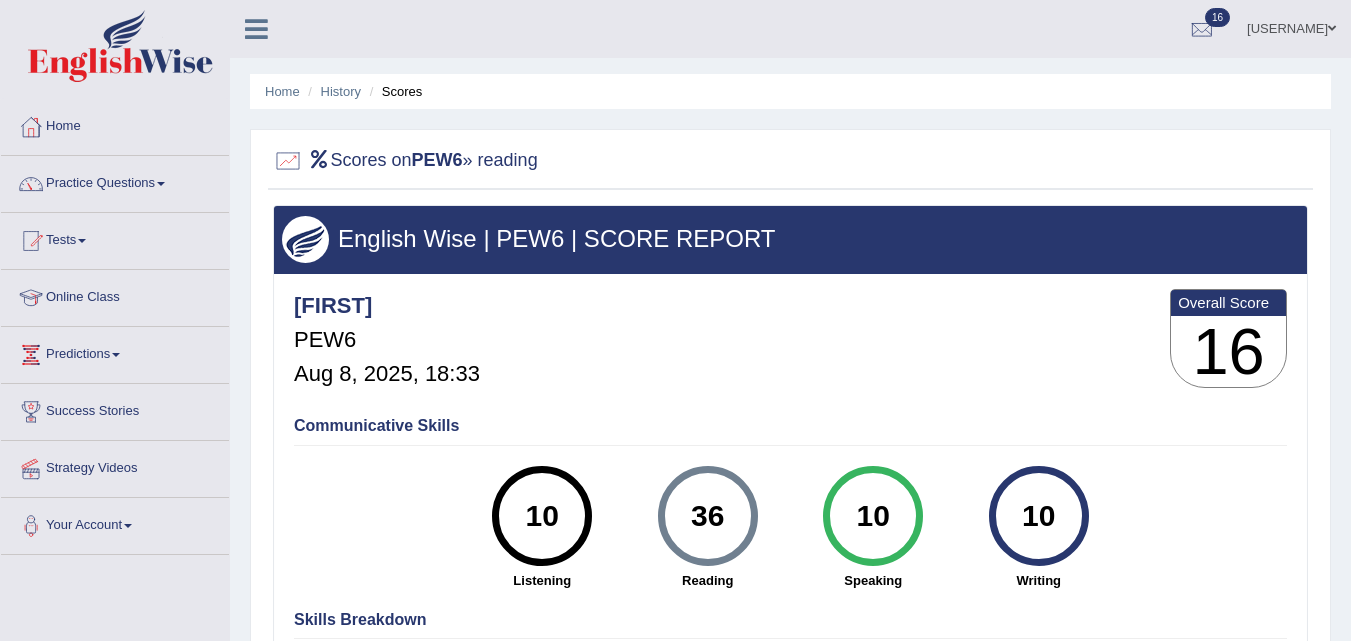 drag, startPoint x: 0, startPoint y: 0, endPoint x: 1347, endPoint y: 110, distance: 1351.484 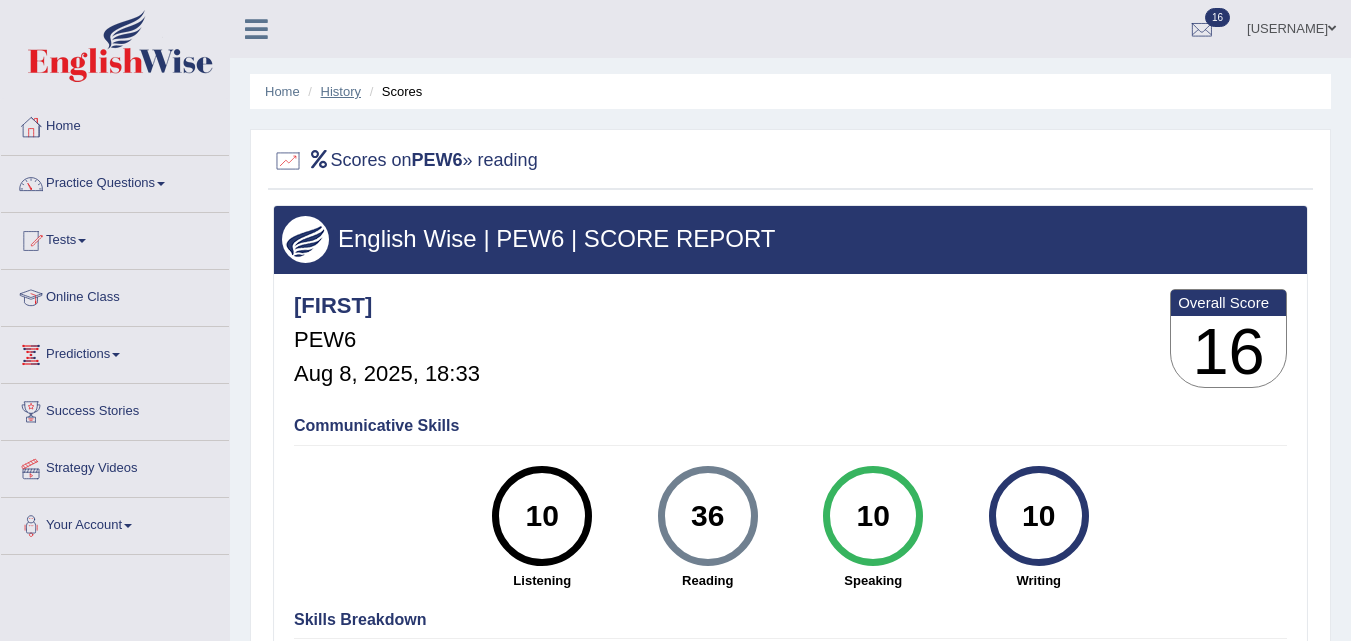 click on "History" at bounding box center (341, 91) 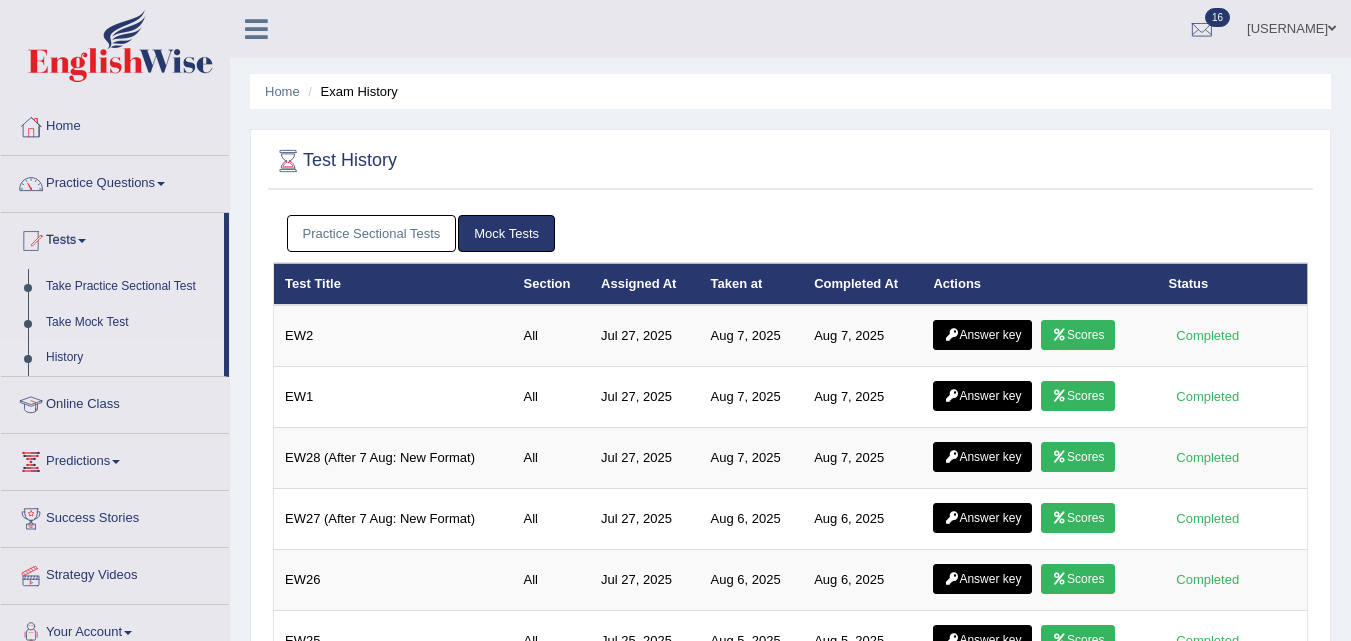 click on "Practice Sectional Tests" at bounding box center [372, 233] 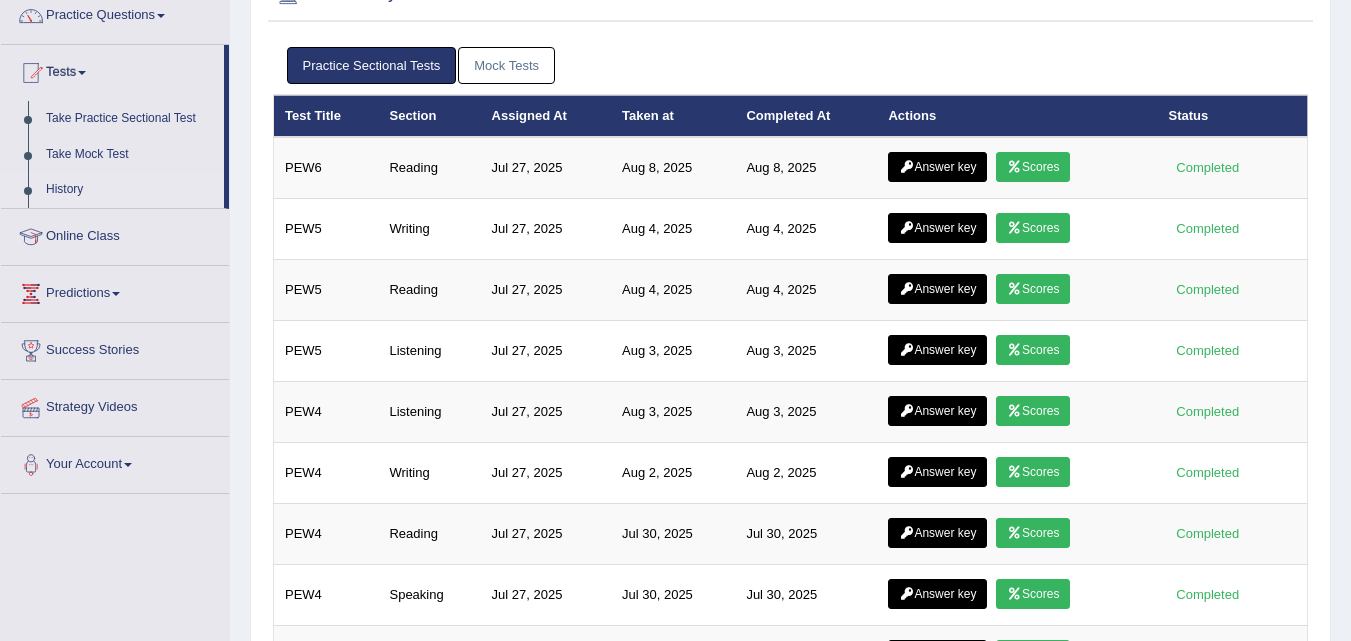 scroll, scrollTop: 173, scrollLeft: 0, axis: vertical 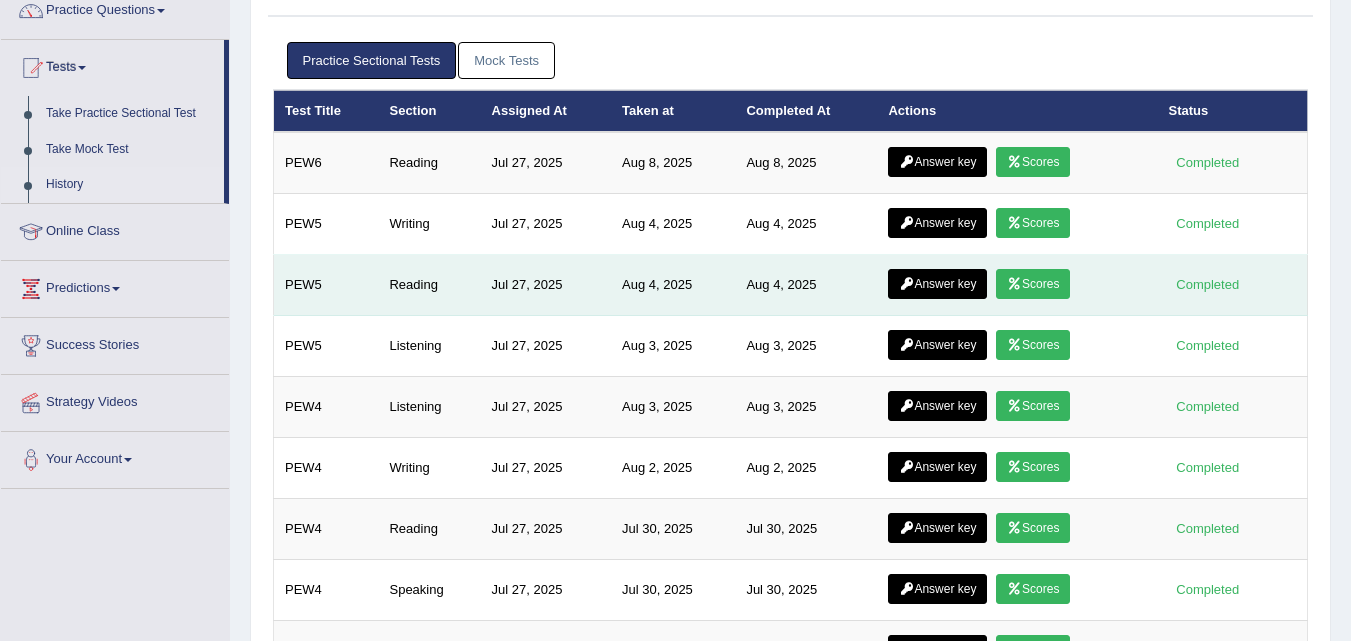 click on "Answer key" at bounding box center (937, 284) 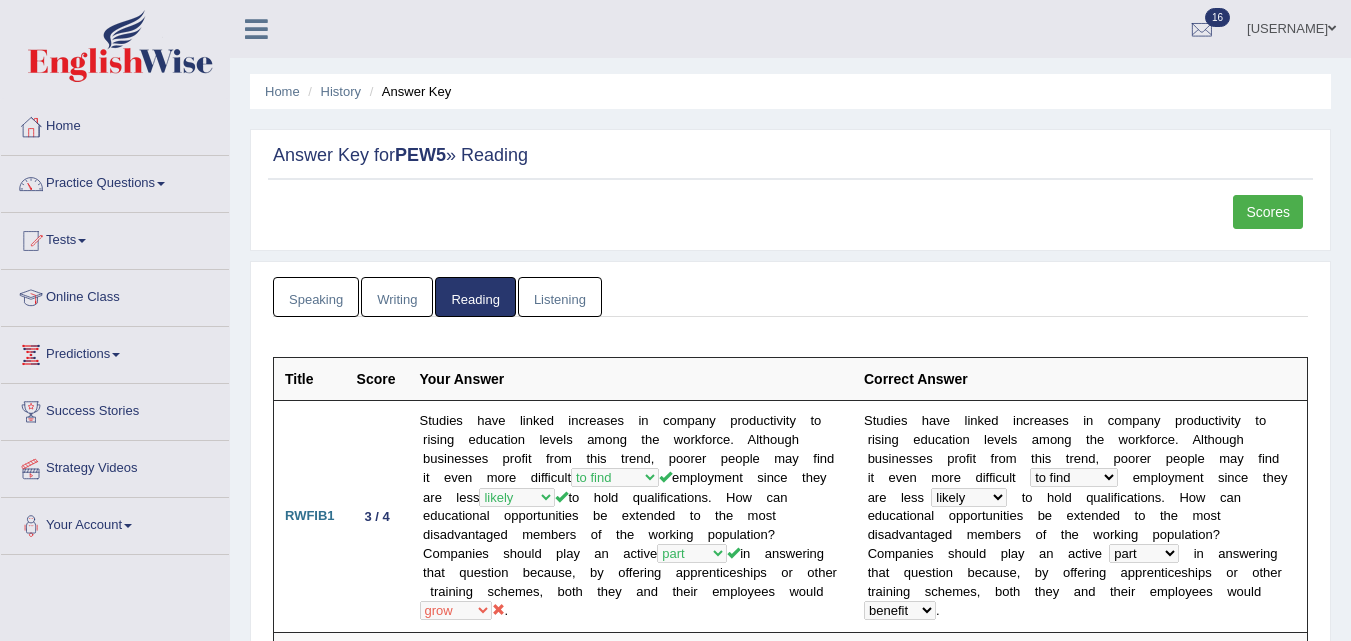 scroll, scrollTop: 0, scrollLeft: 0, axis: both 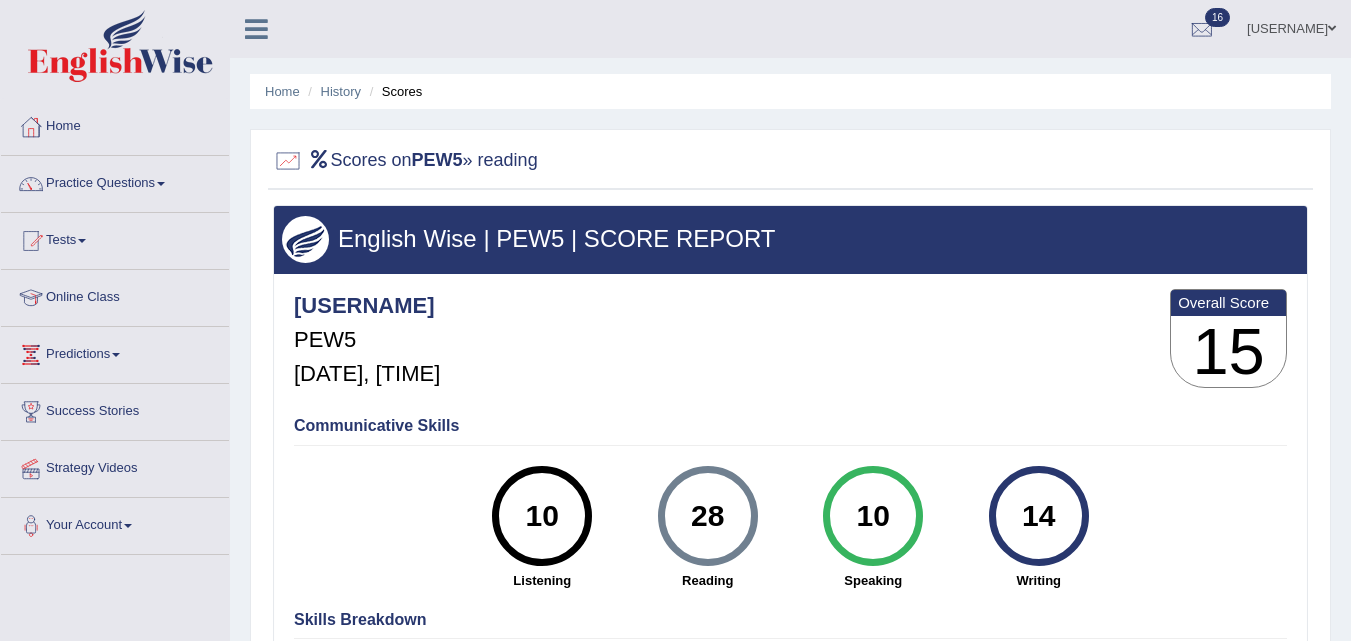click at bounding box center (1332, 28) 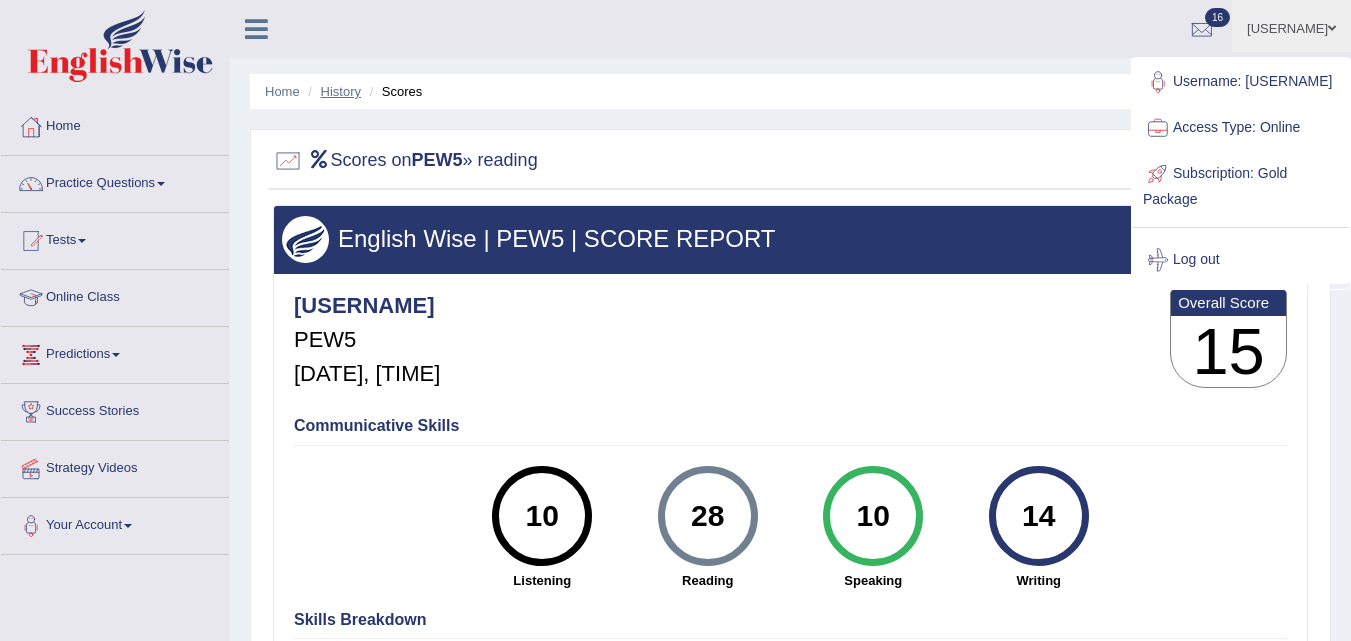 click on "History" at bounding box center (341, 91) 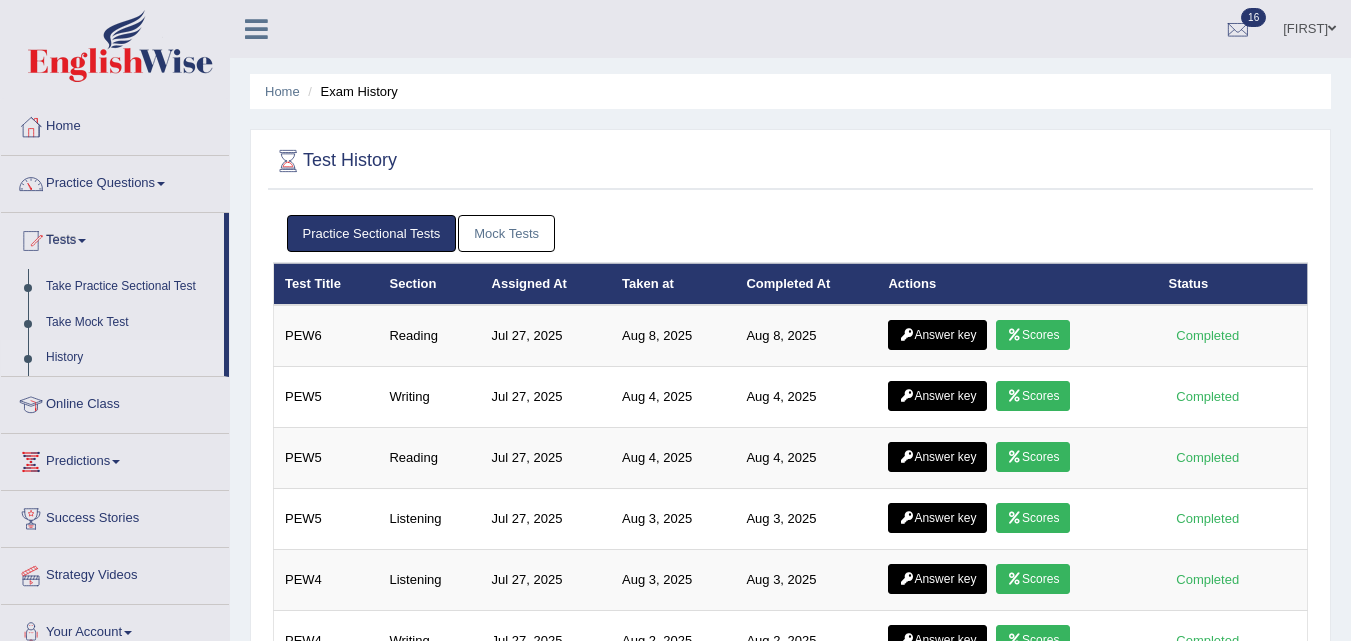 scroll, scrollTop: 0, scrollLeft: 0, axis: both 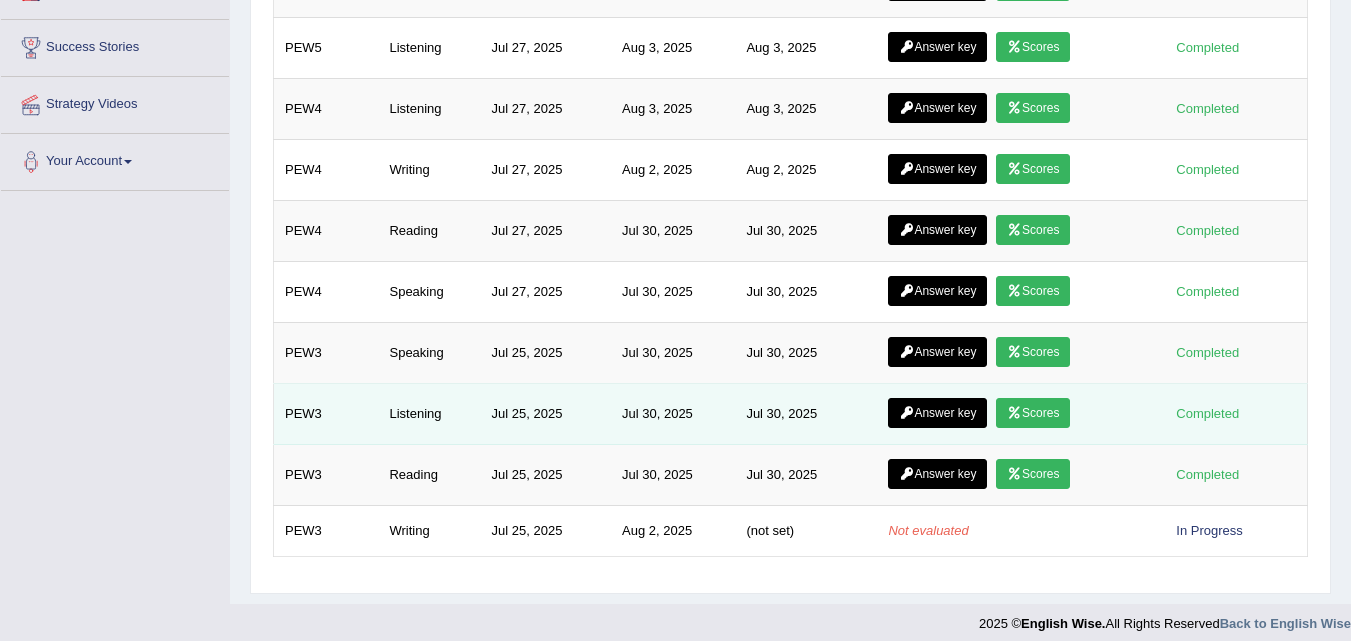click on "Answer key" at bounding box center (937, 413) 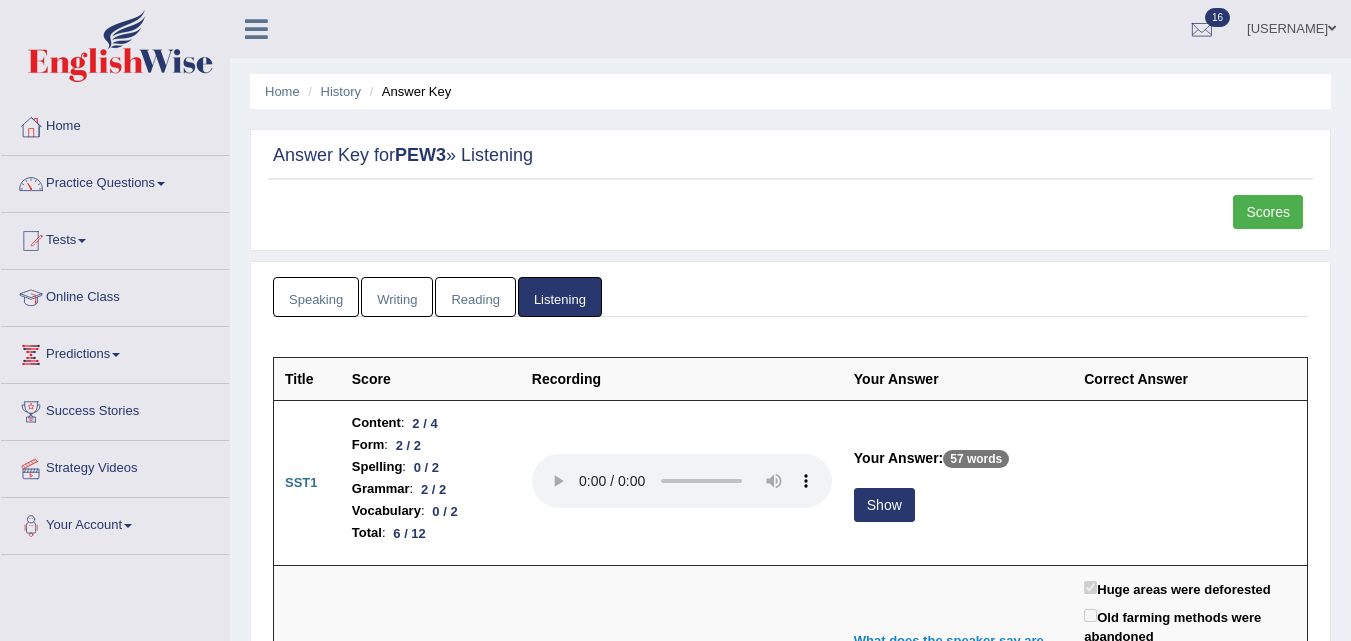 scroll, scrollTop: 0, scrollLeft: 0, axis: both 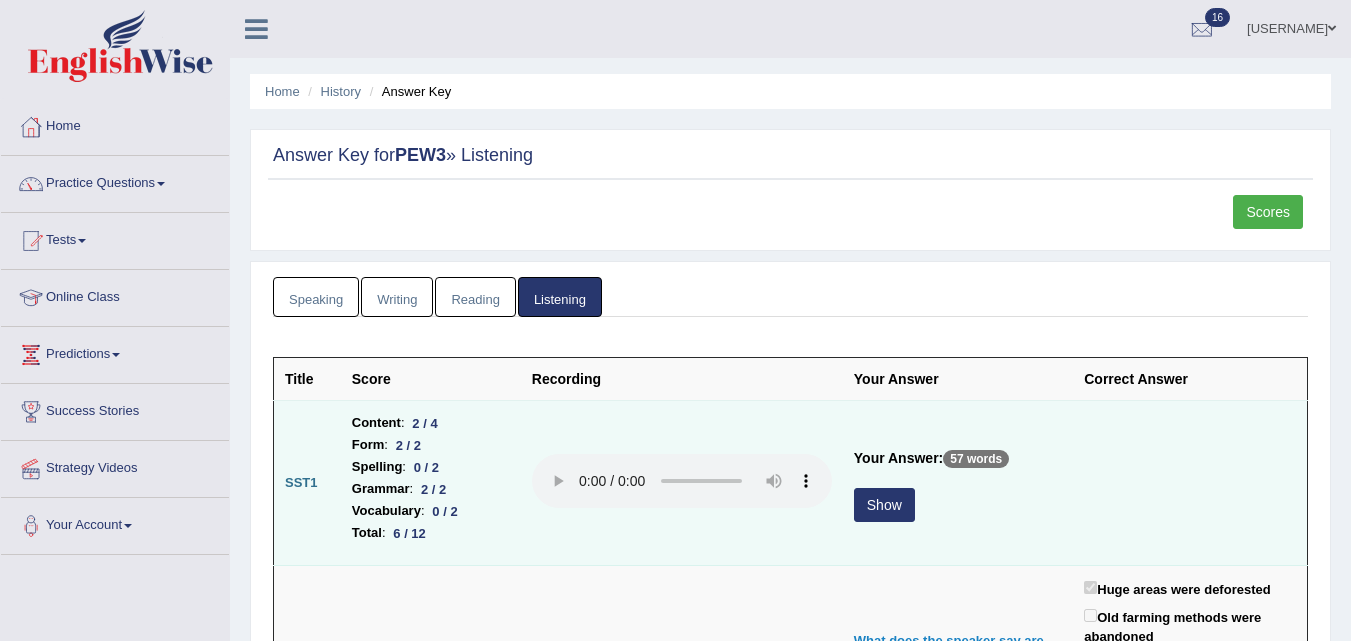 click on "Show" at bounding box center (884, 505) 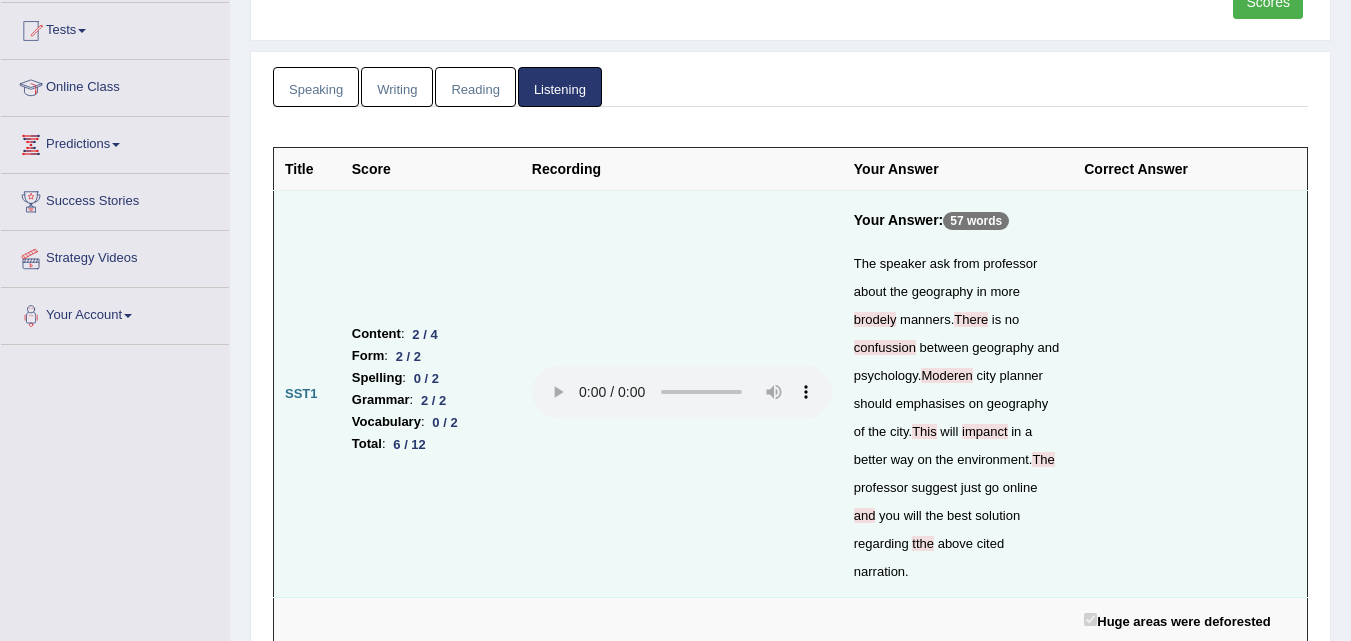 scroll, scrollTop: 227, scrollLeft: 0, axis: vertical 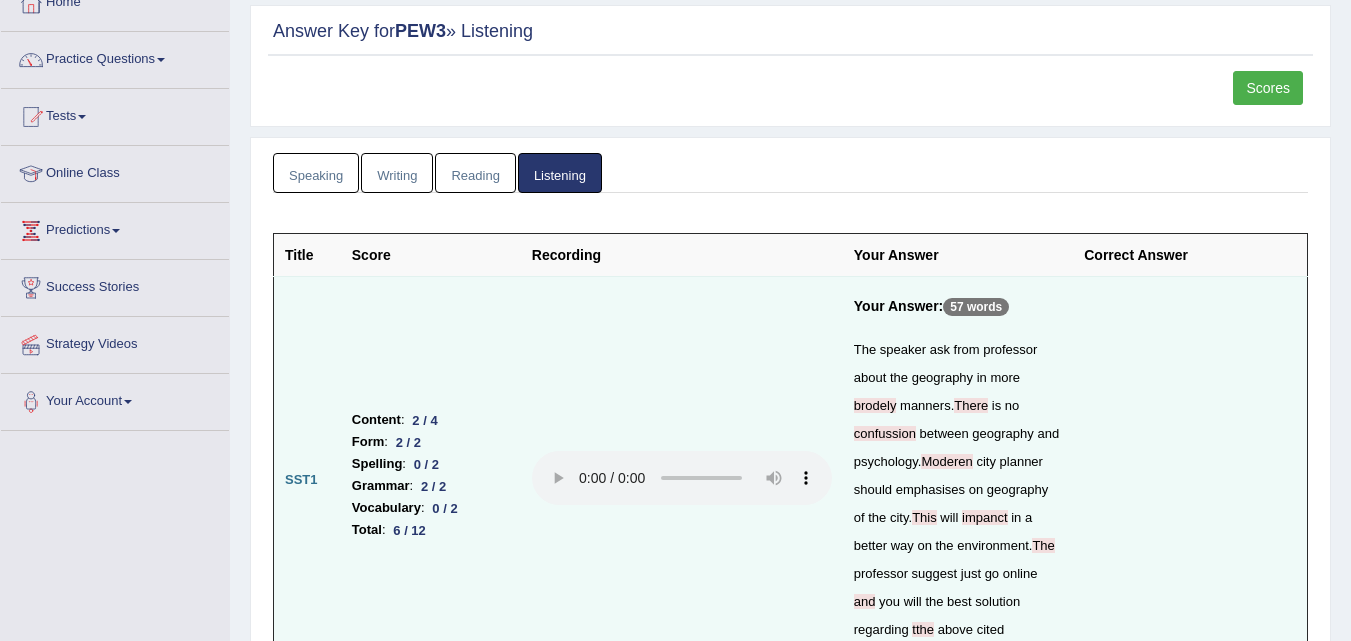 click on "Scores" at bounding box center (1268, 88) 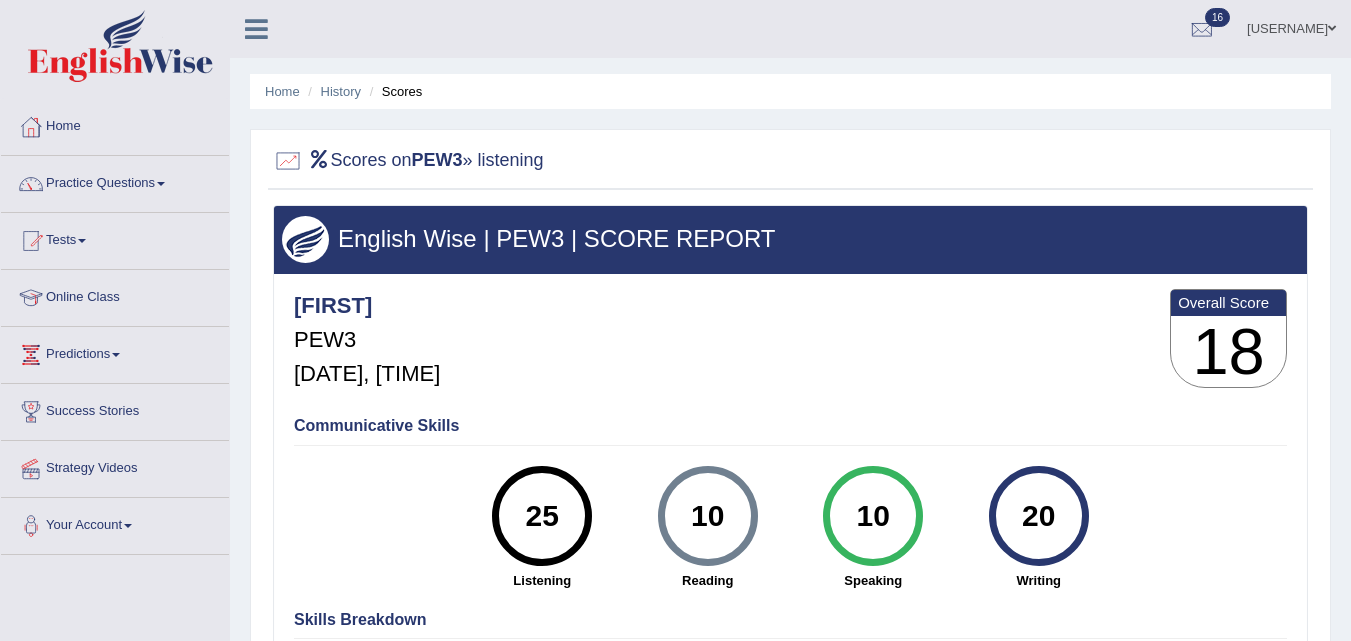scroll, scrollTop: 0, scrollLeft: 0, axis: both 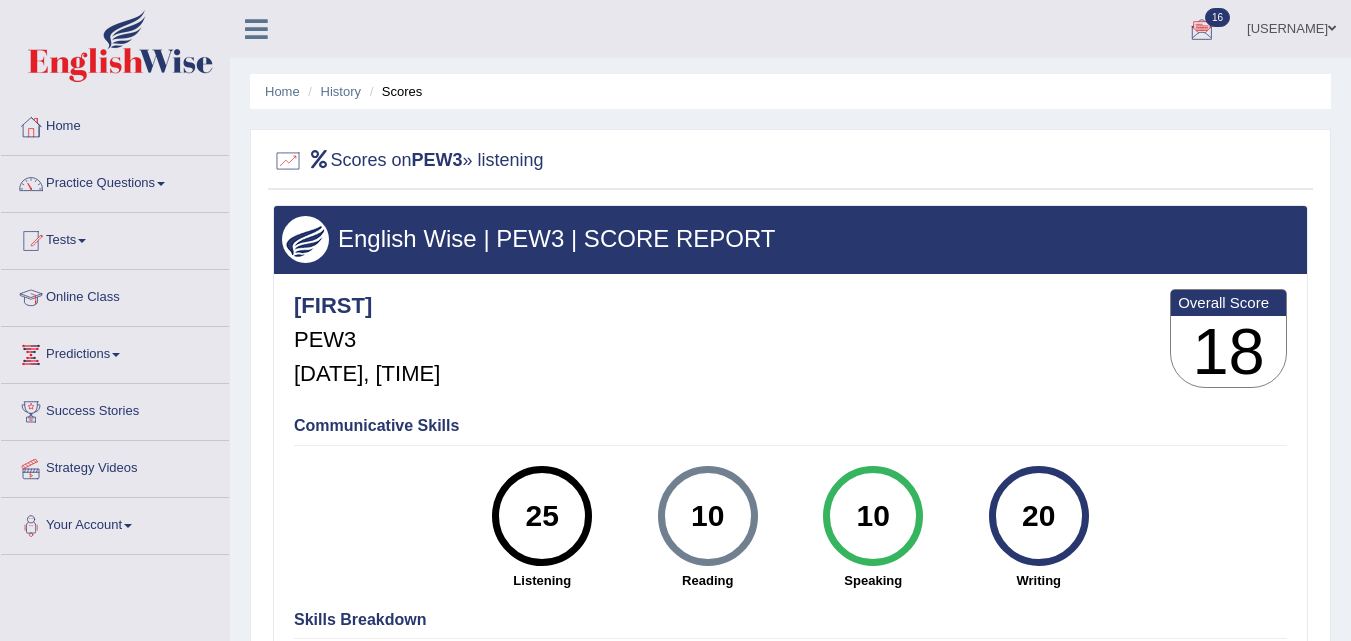click on "[USERNAME]" at bounding box center [1291, 26] 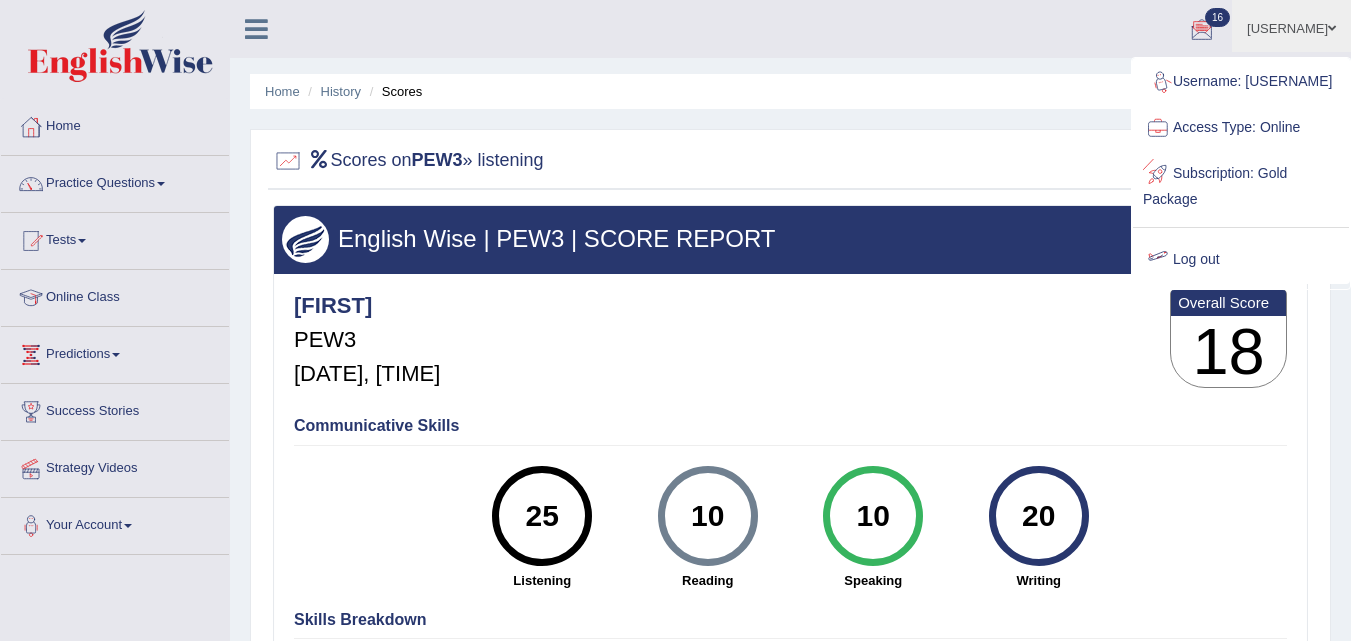 click on "Log out" at bounding box center (1241, 260) 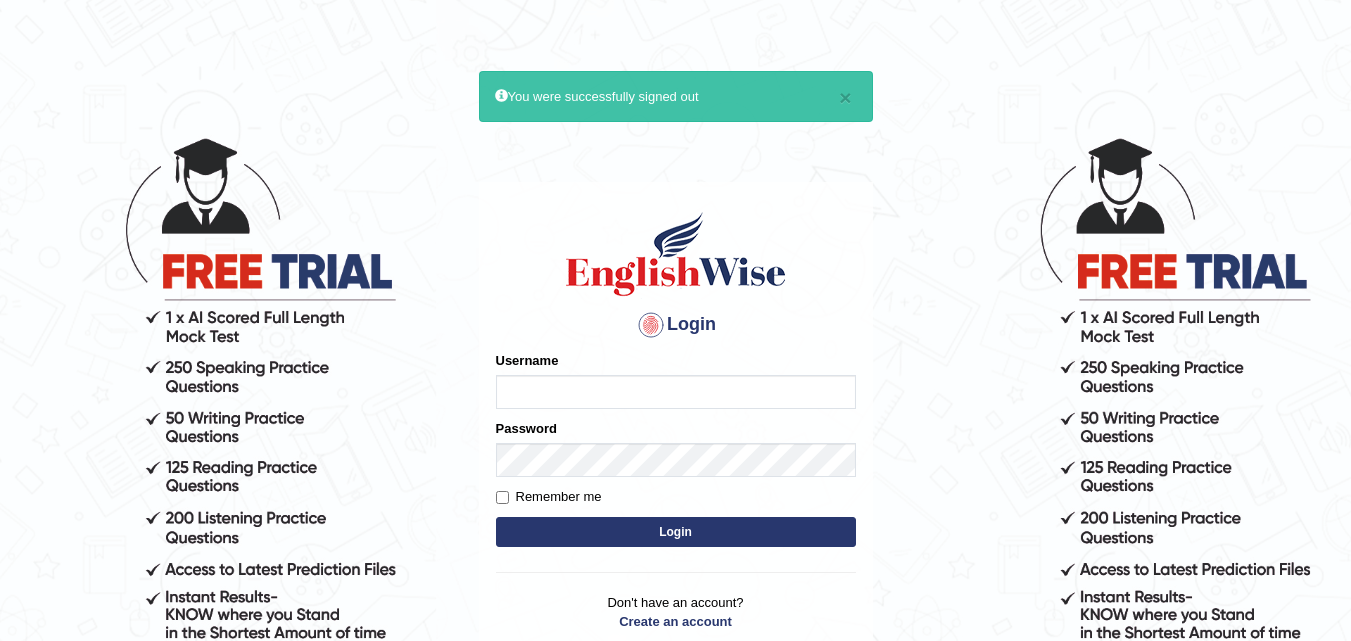 scroll, scrollTop: 0, scrollLeft: 0, axis: both 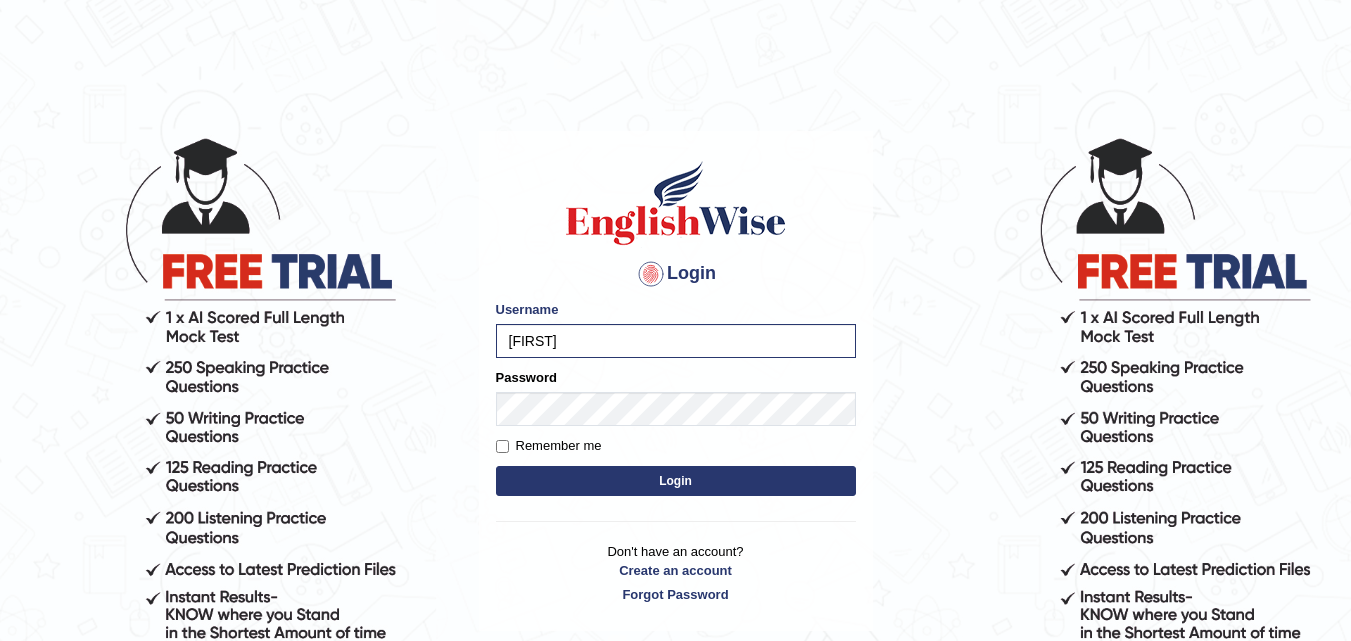 click on "Login" at bounding box center [676, 481] 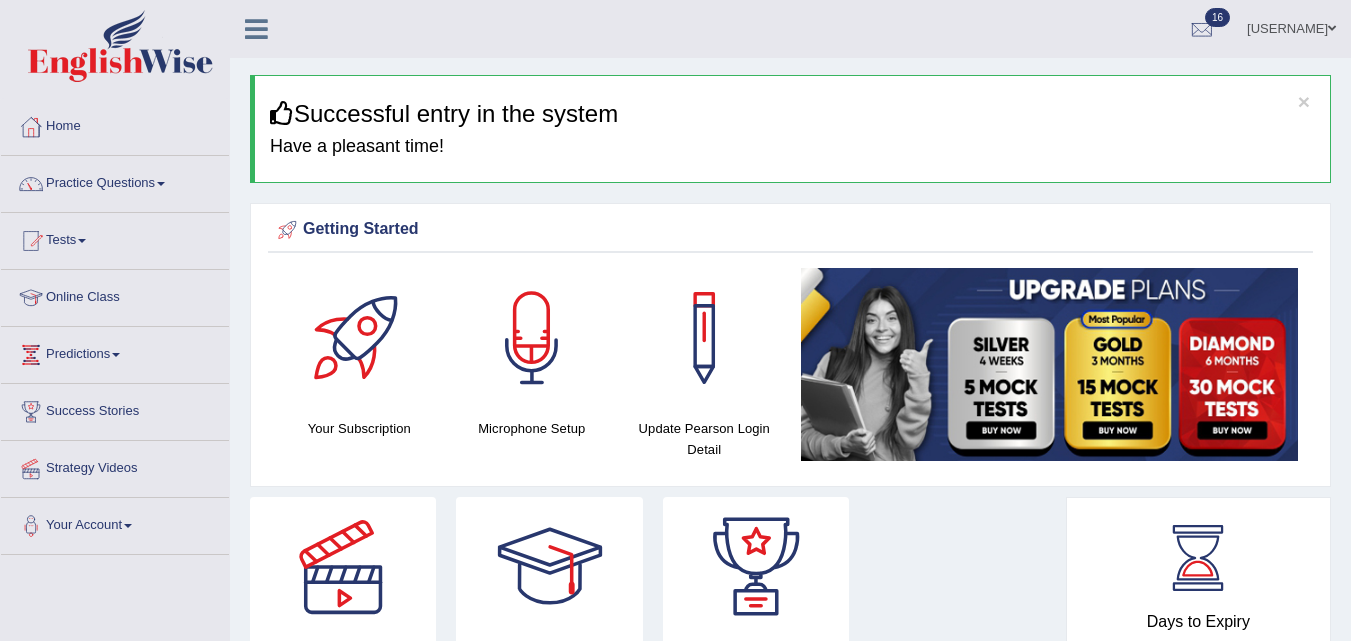 scroll, scrollTop: 0, scrollLeft: 0, axis: both 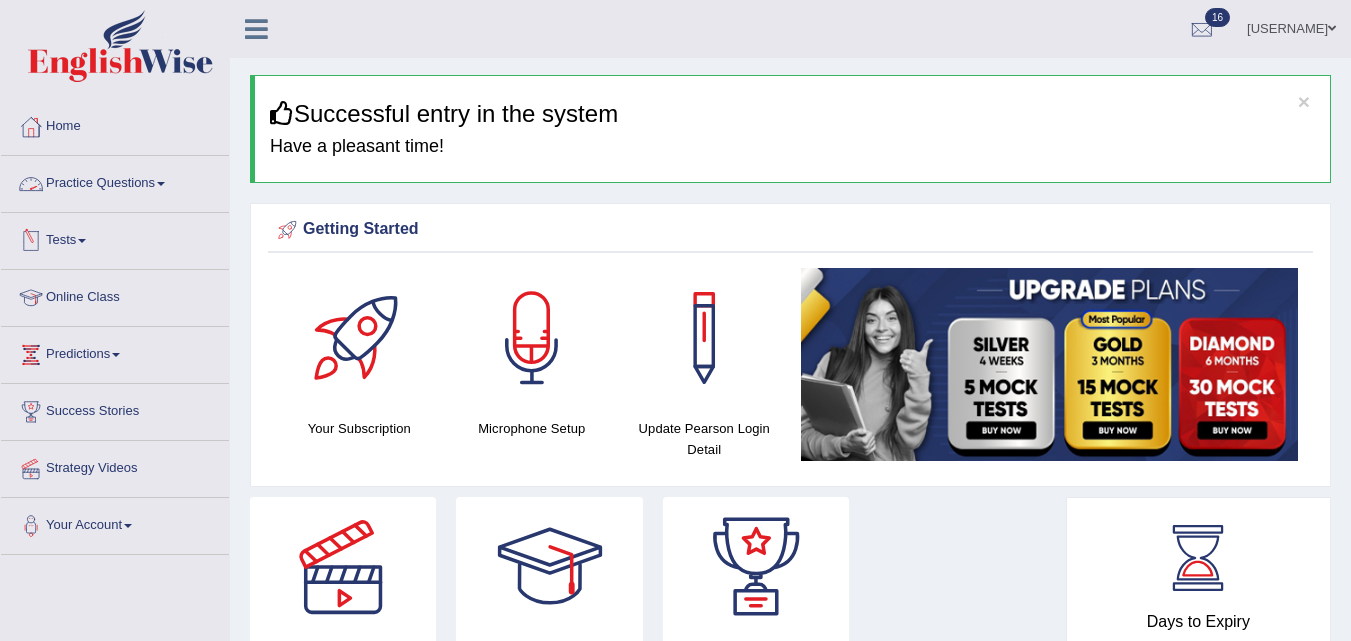click on "Practice Questions" at bounding box center (115, 181) 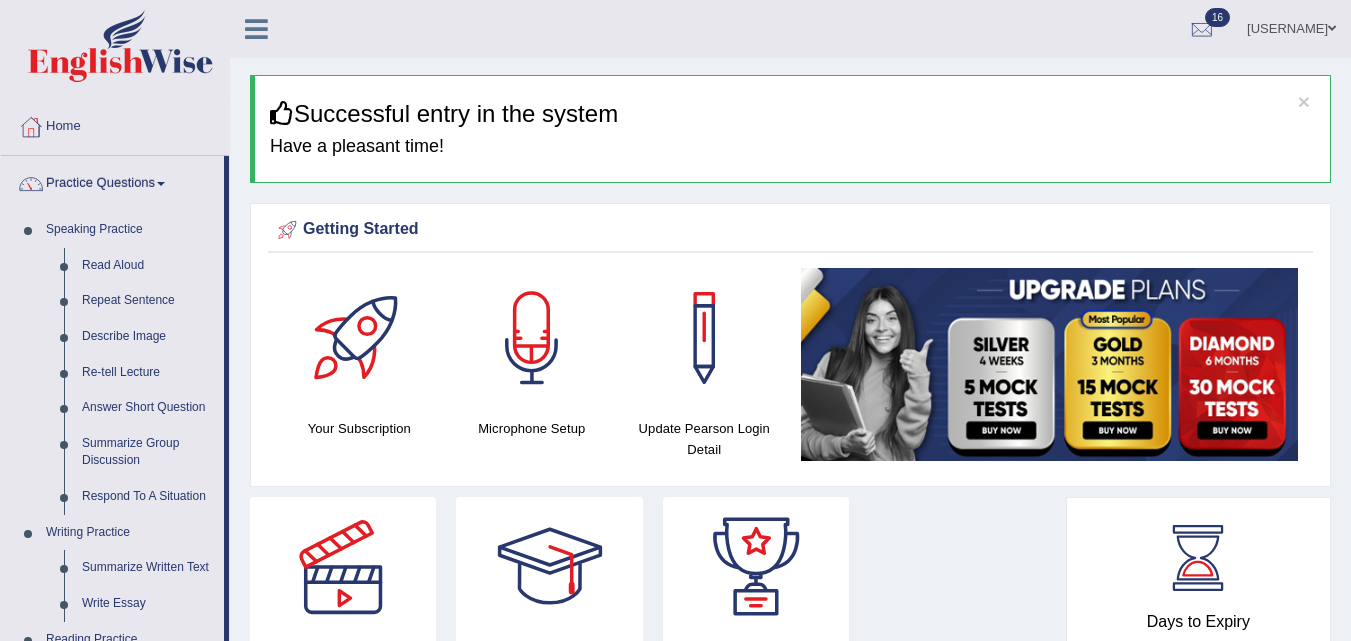 click on "Practice Questions" at bounding box center [112, 181] 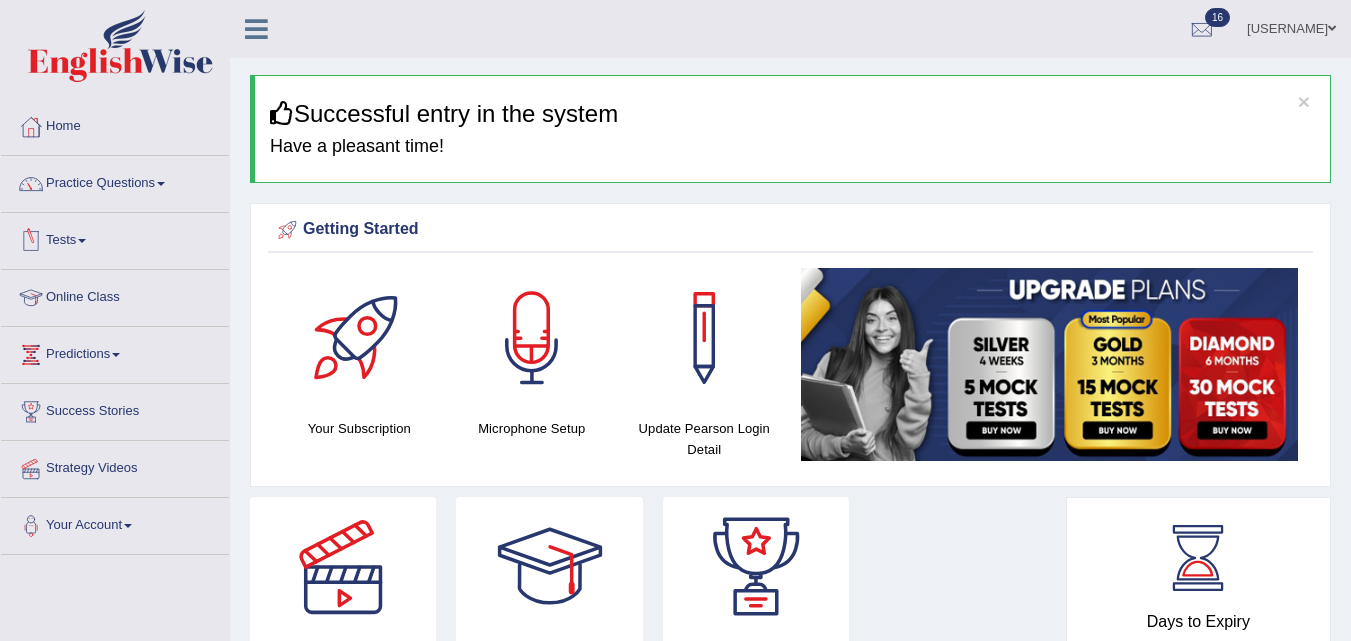 click at bounding box center [82, 241] 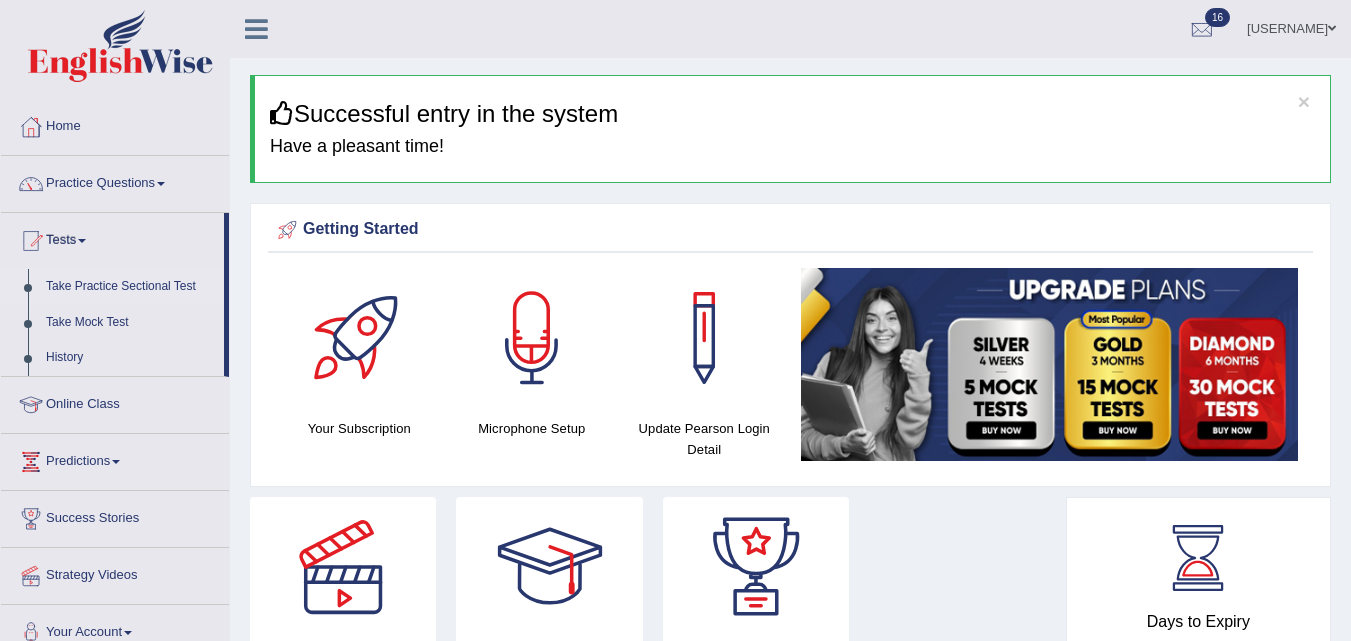 click on "Take Practice Sectional Test" at bounding box center (130, 287) 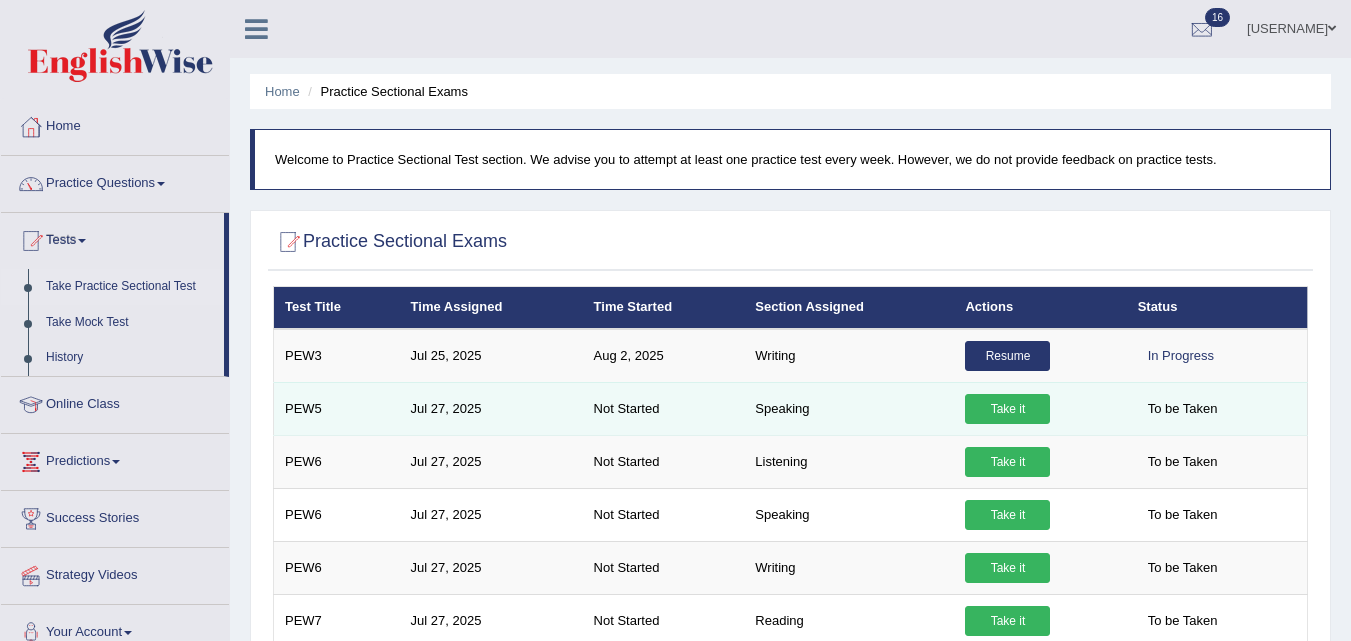 scroll, scrollTop: 0, scrollLeft: 0, axis: both 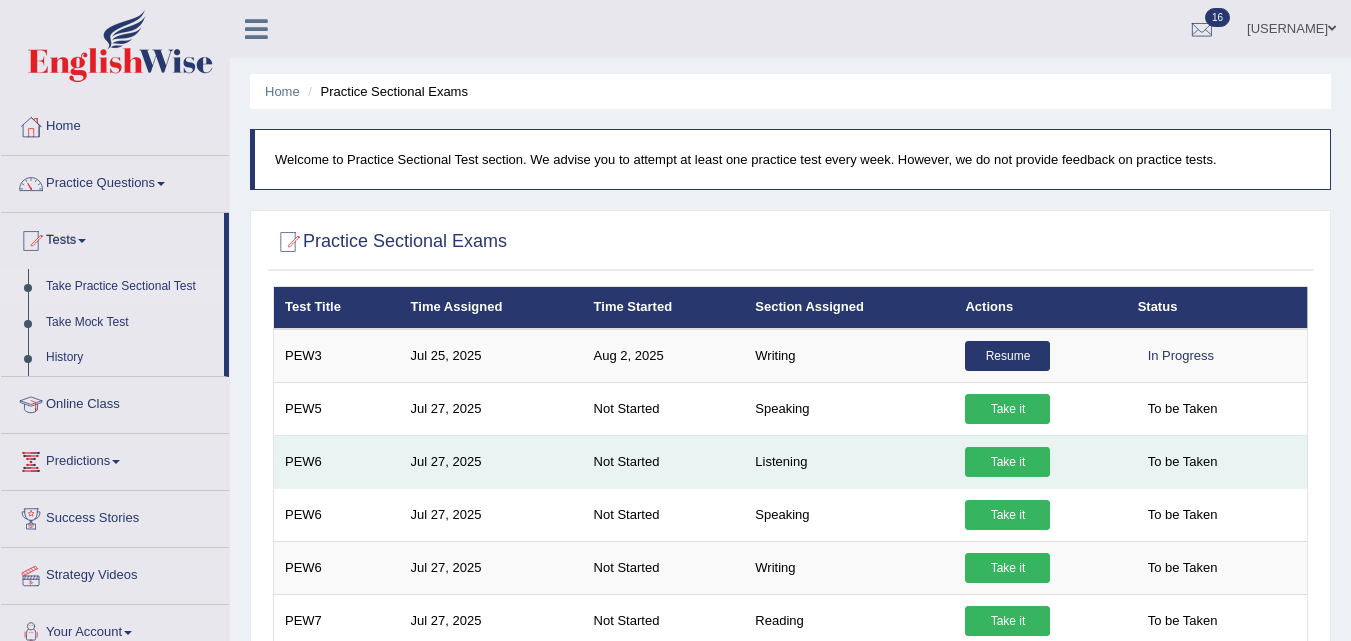 click on "Take it" at bounding box center (1007, 462) 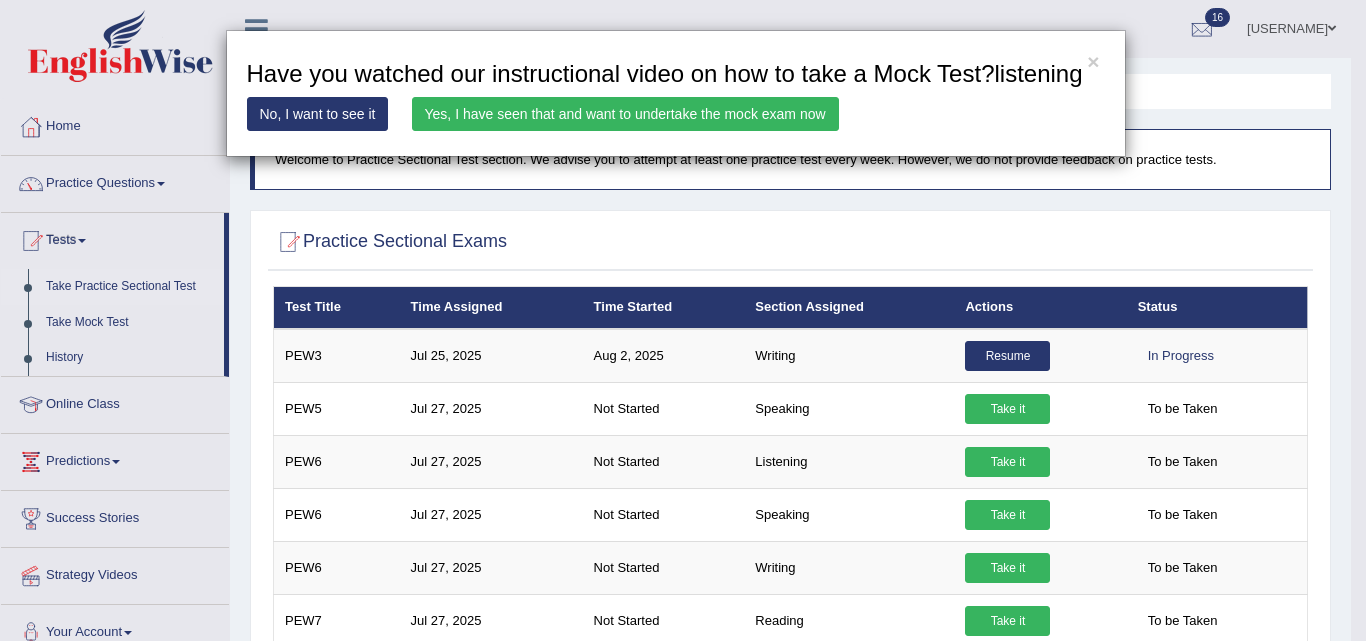 click on "Yes, I have seen that and want to undertake the mock exam now" at bounding box center [625, 114] 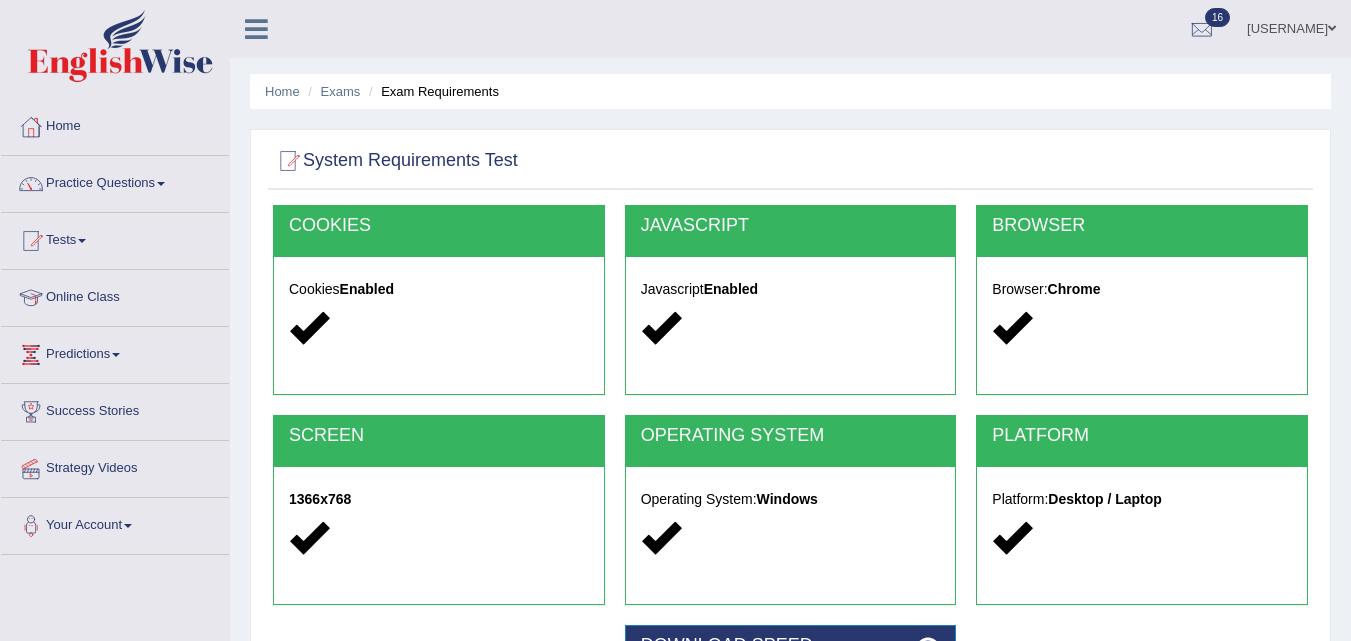 scroll, scrollTop: 0, scrollLeft: 0, axis: both 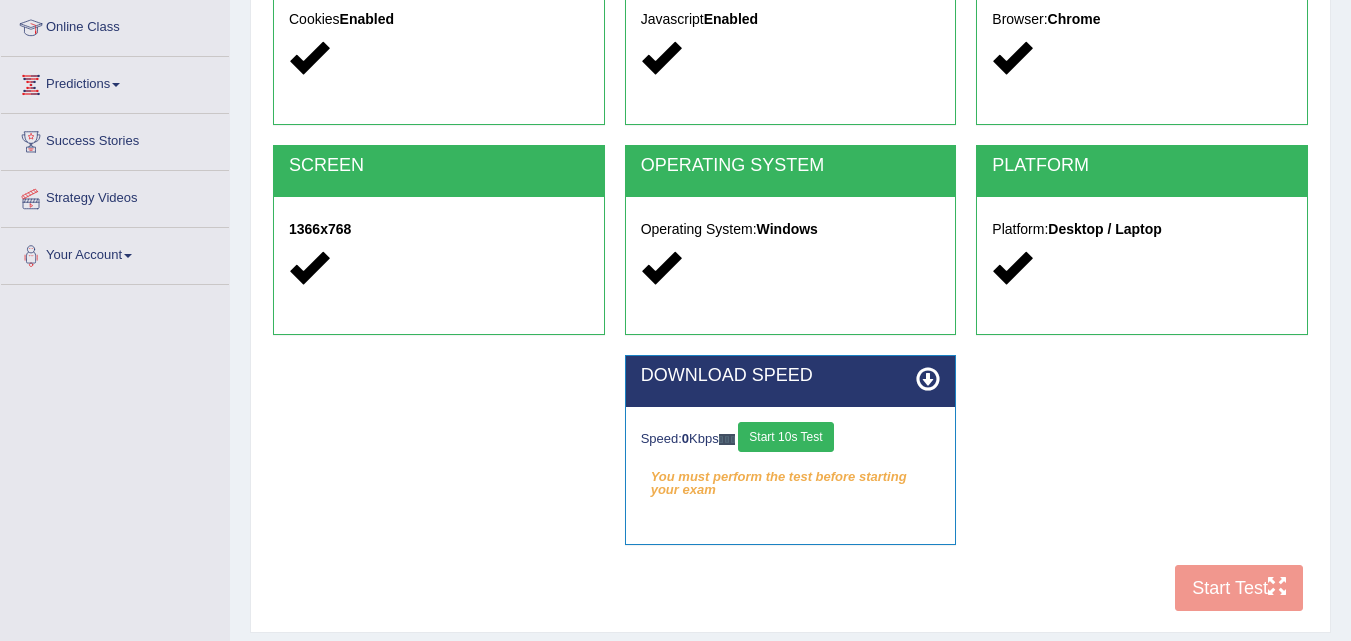 click on "Start 10s Test" at bounding box center [785, 437] 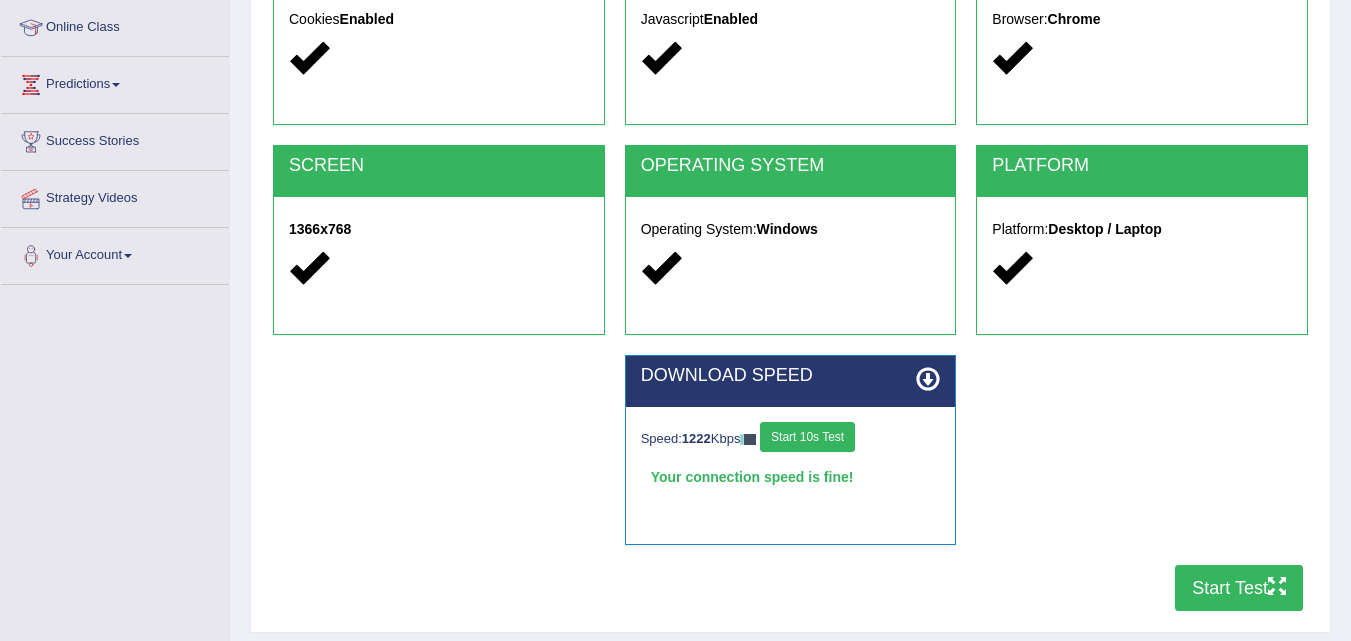 click on "Start Test" at bounding box center [1239, 588] 